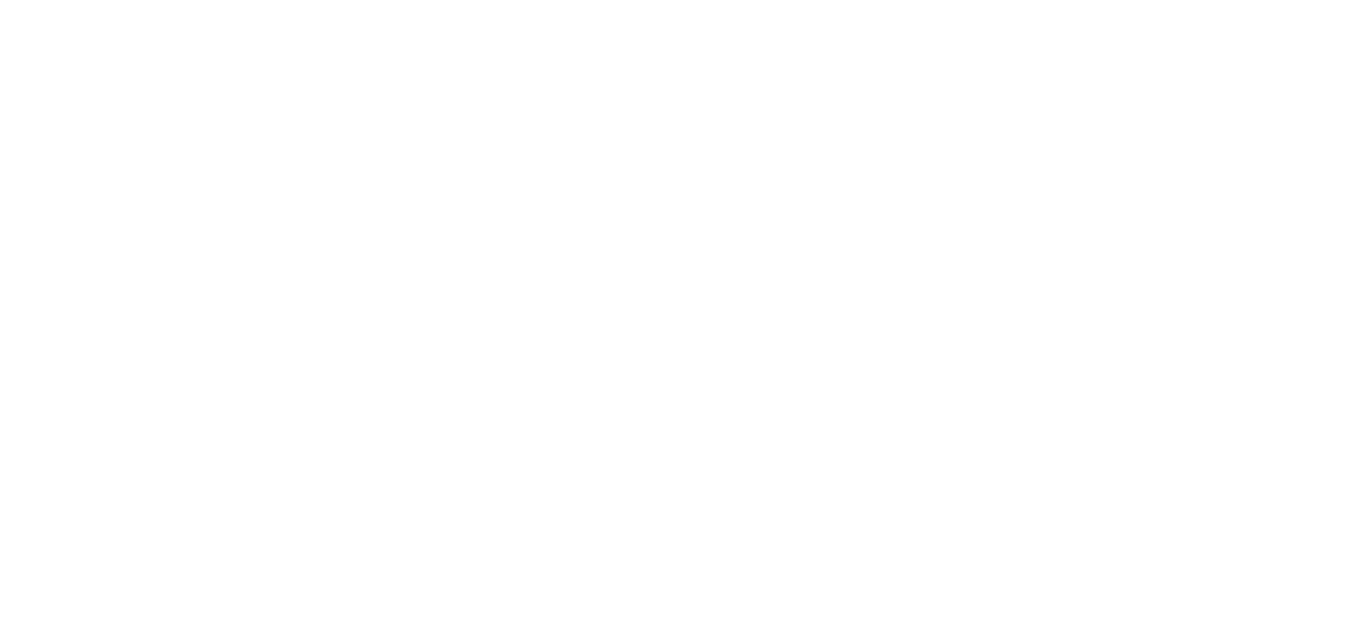 scroll, scrollTop: 0, scrollLeft: 0, axis: both 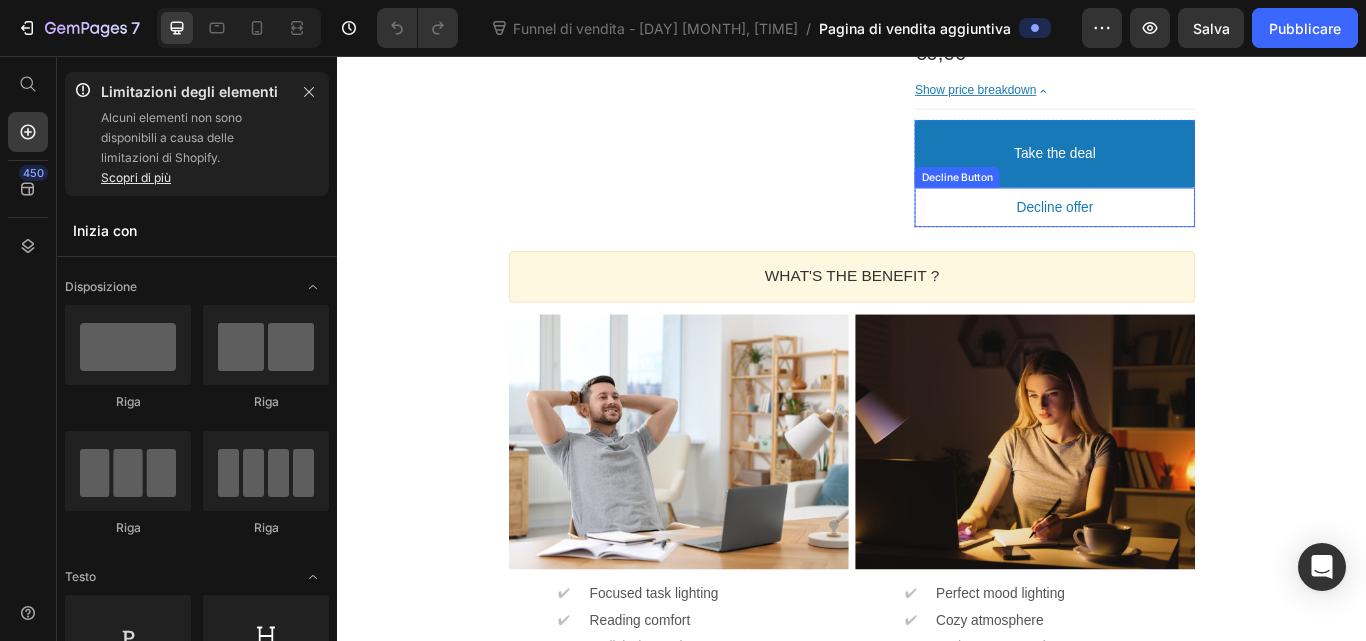 click on "Decline offer" at bounding box center [1173, 233] 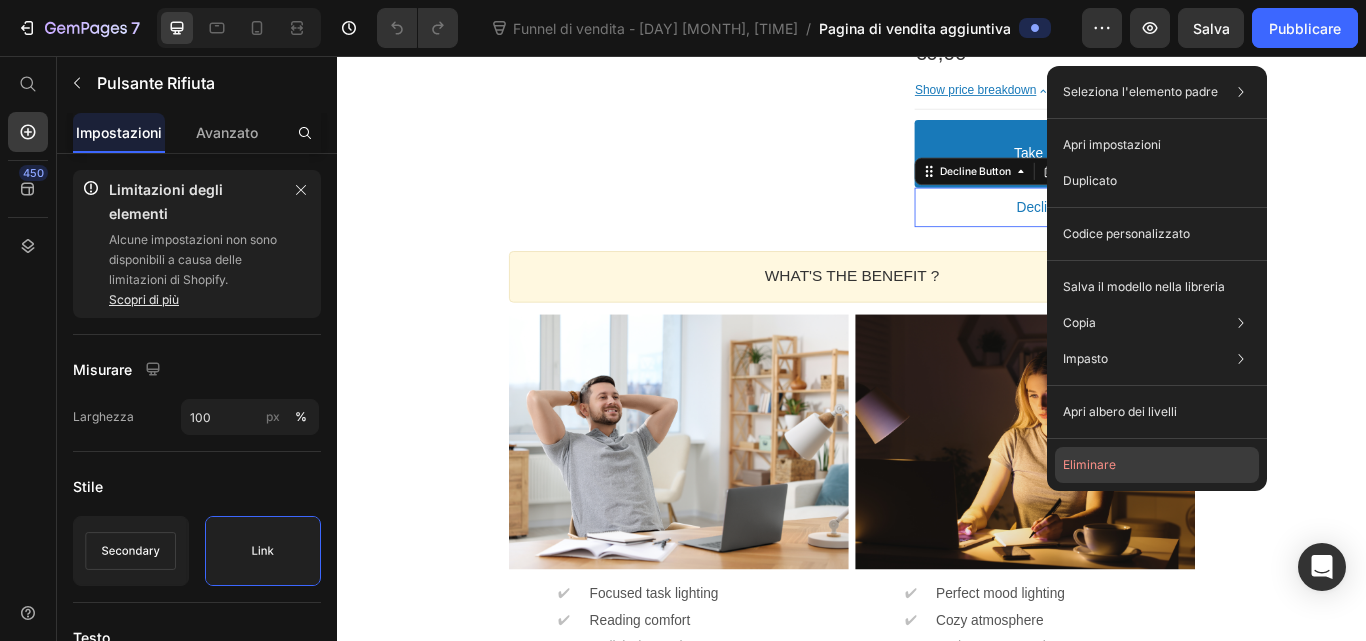 click on "Eliminare" 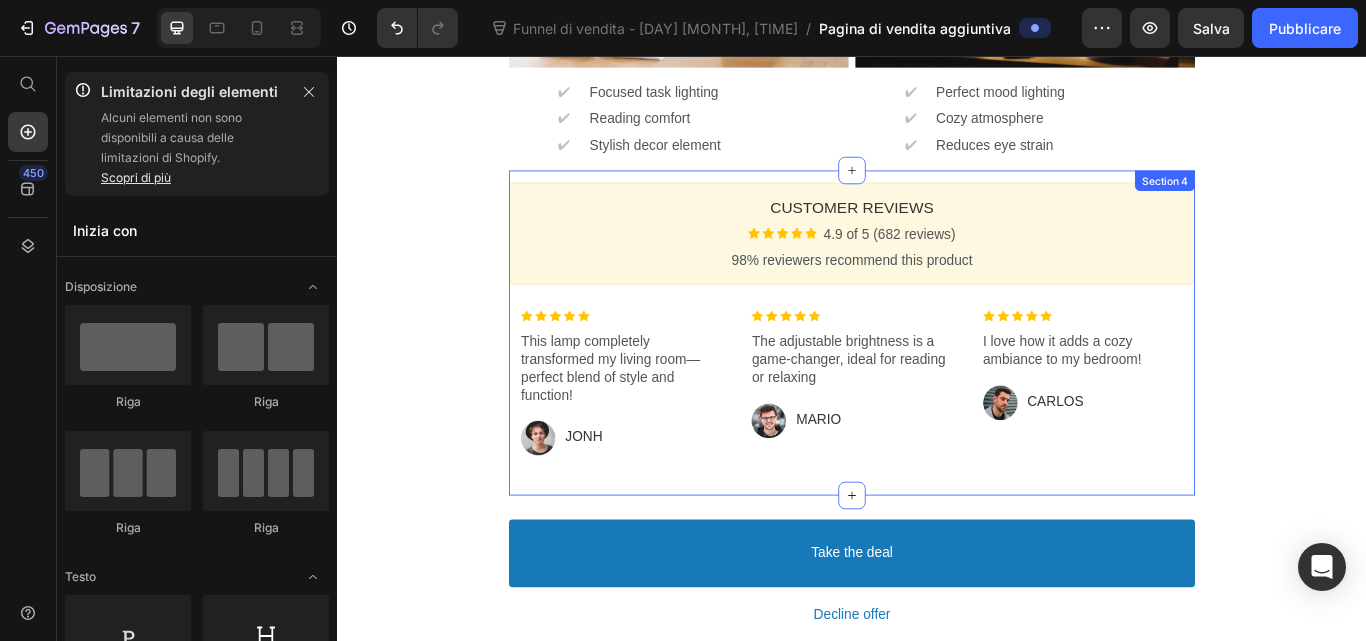 scroll, scrollTop: 1433, scrollLeft: 0, axis: vertical 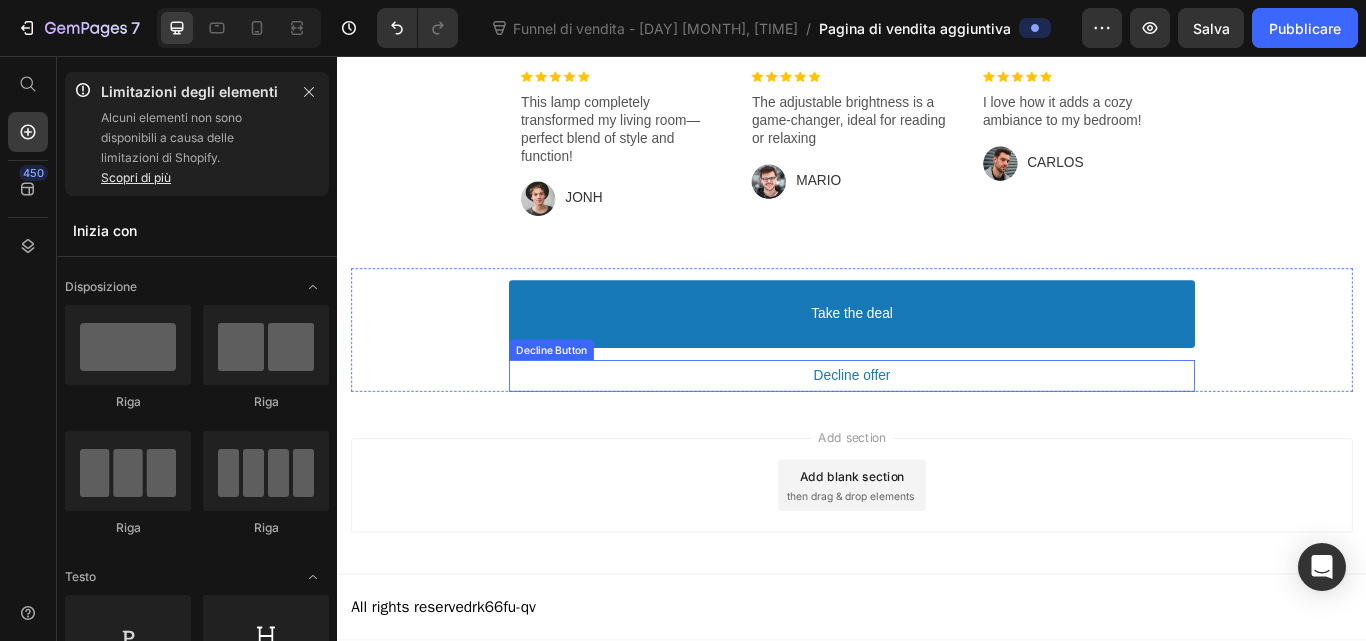 click on "Decline offer" at bounding box center (937, 429) 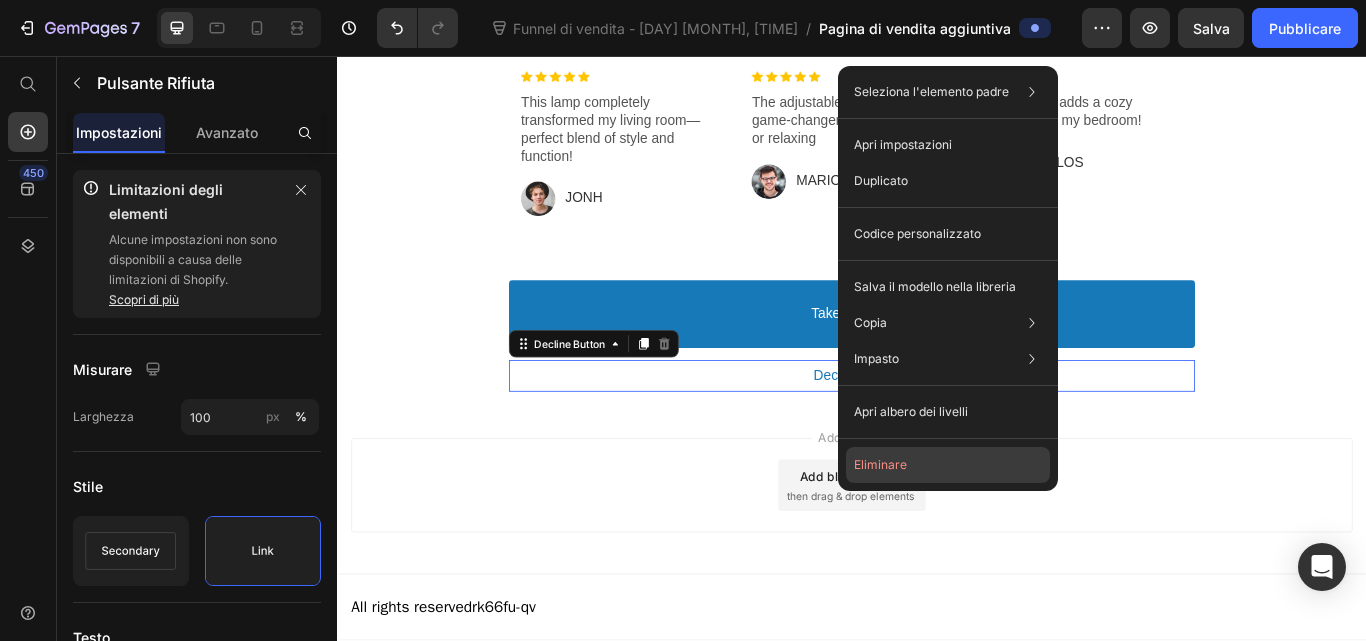 click on "Eliminare" 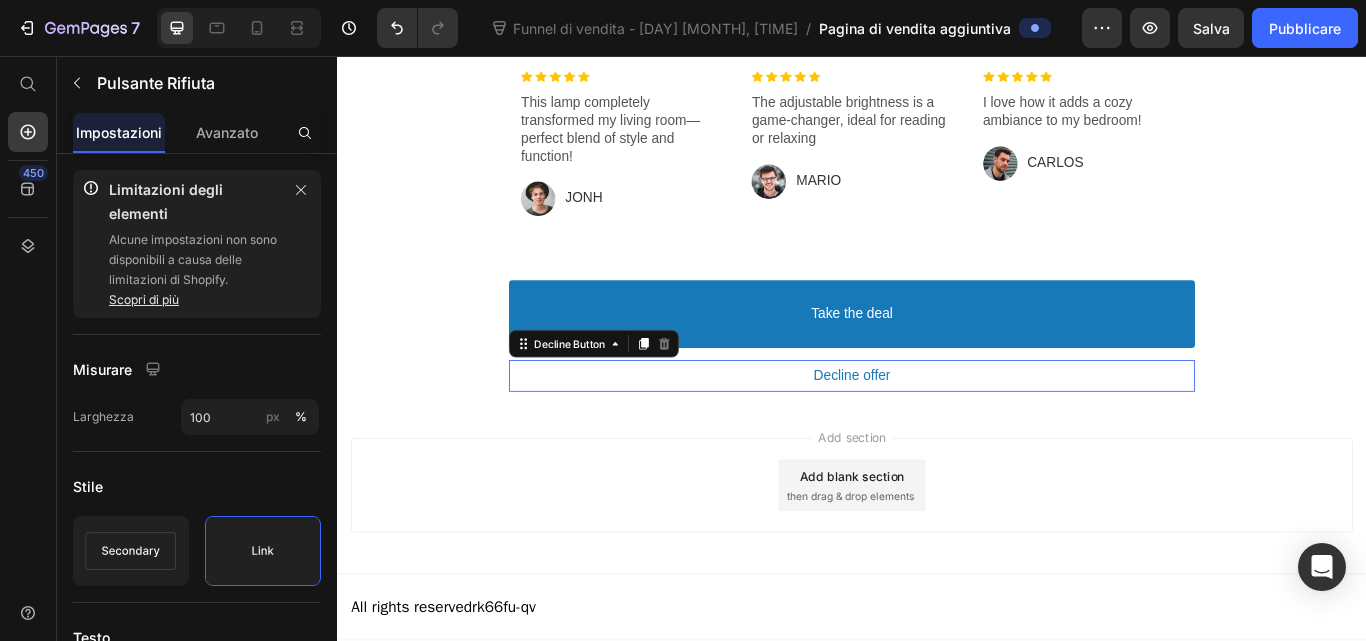 click on "Decline offer" at bounding box center [937, 429] 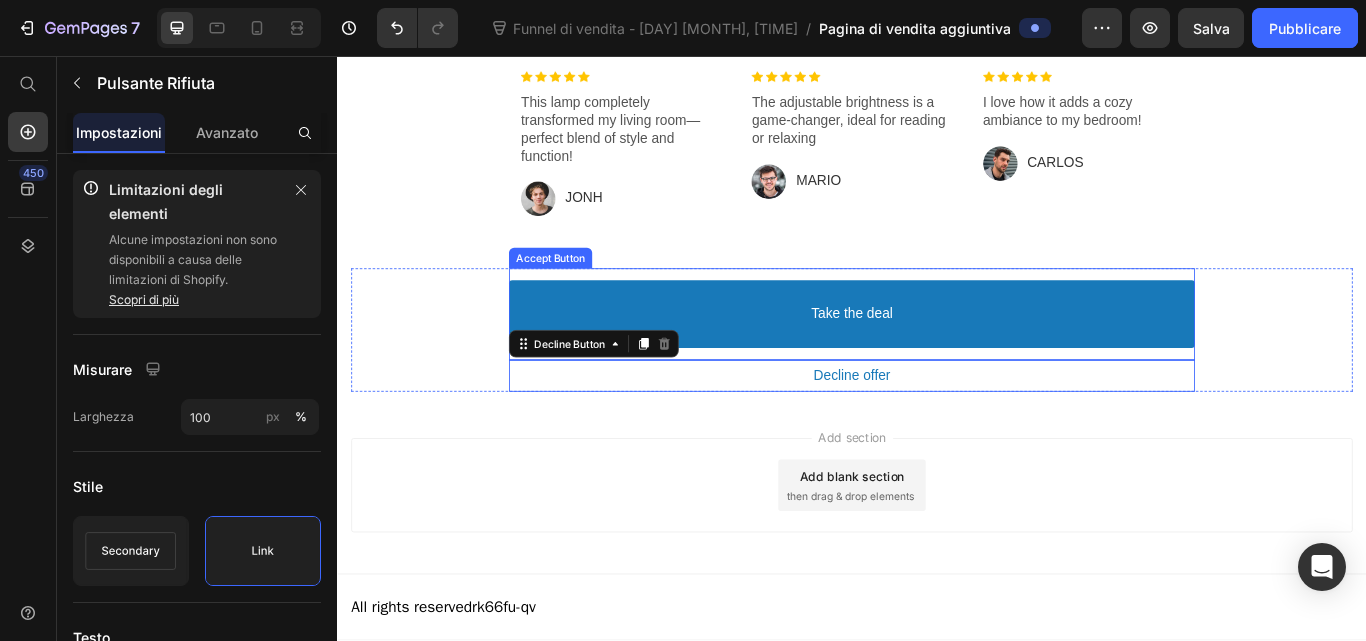 click on "Take the deal" at bounding box center [937, 357] 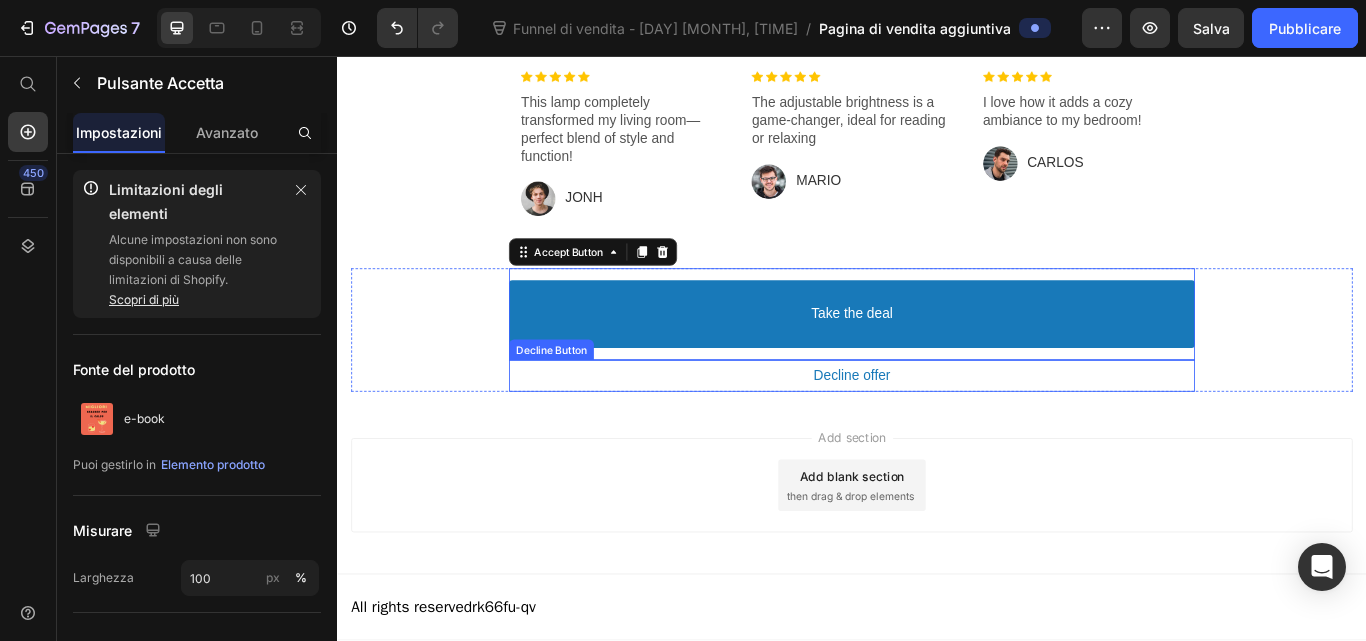 click on "Decline offer" at bounding box center (937, 429) 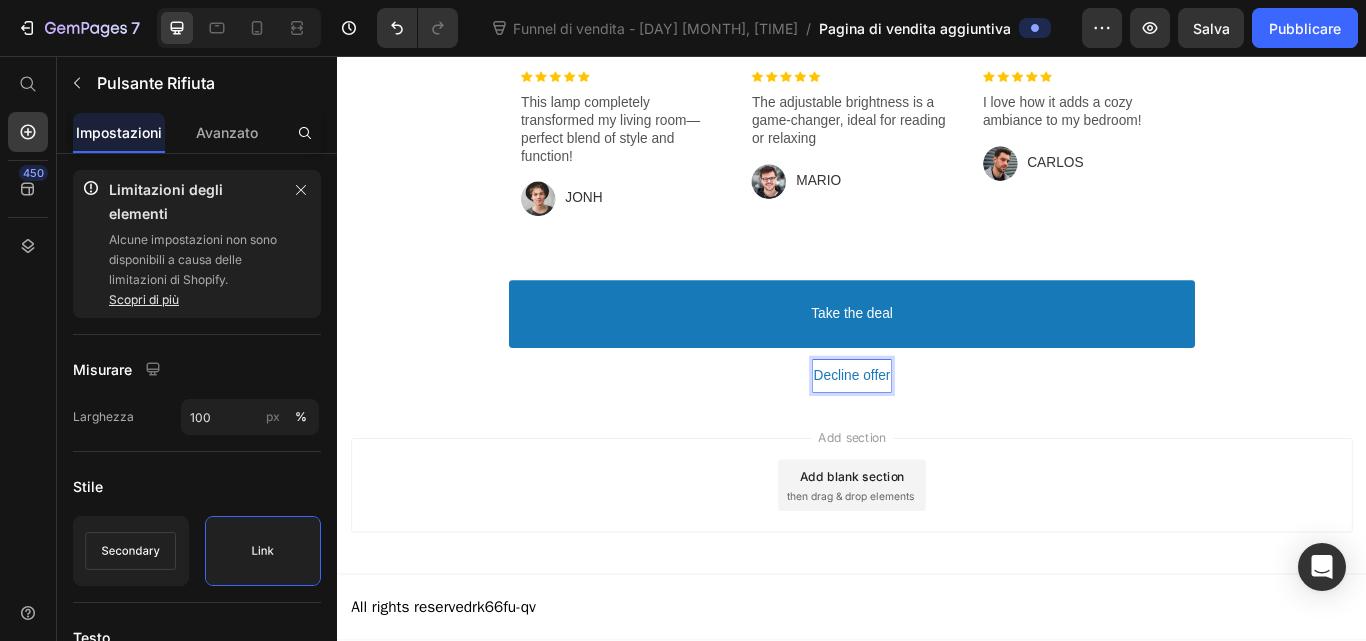 click on "Decline offer" at bounding box center [937, 429] 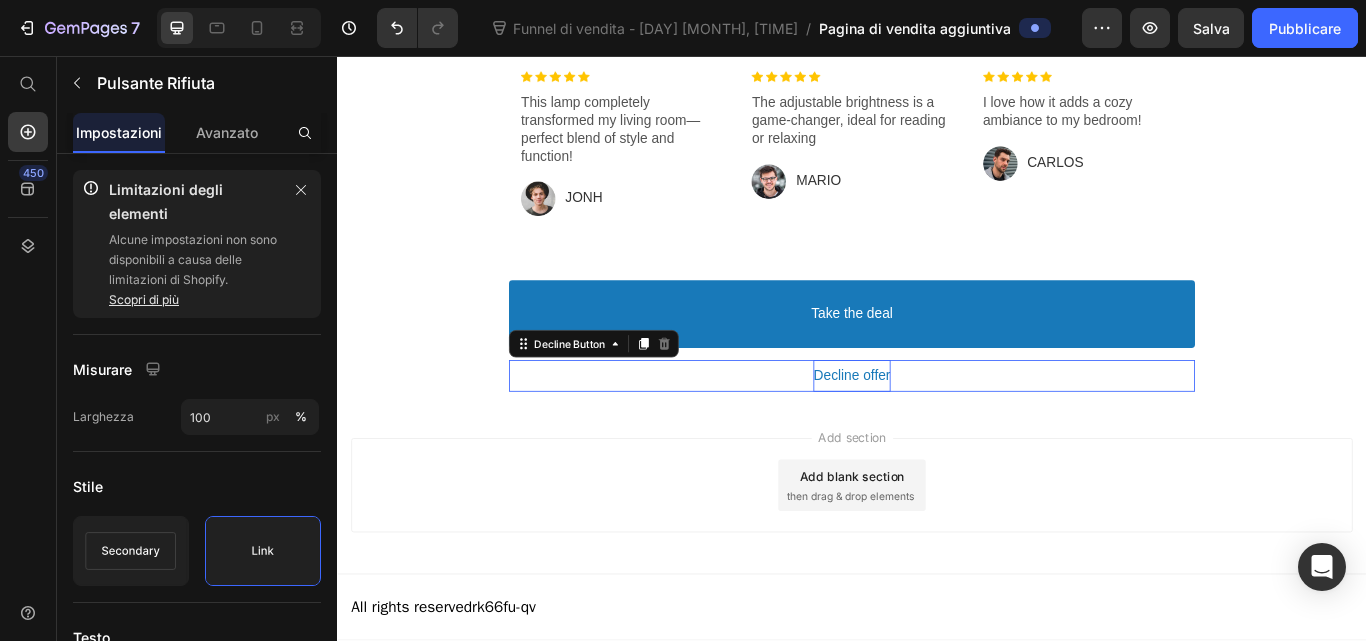 click on "Decline offer" at bounding box center (937, 429) 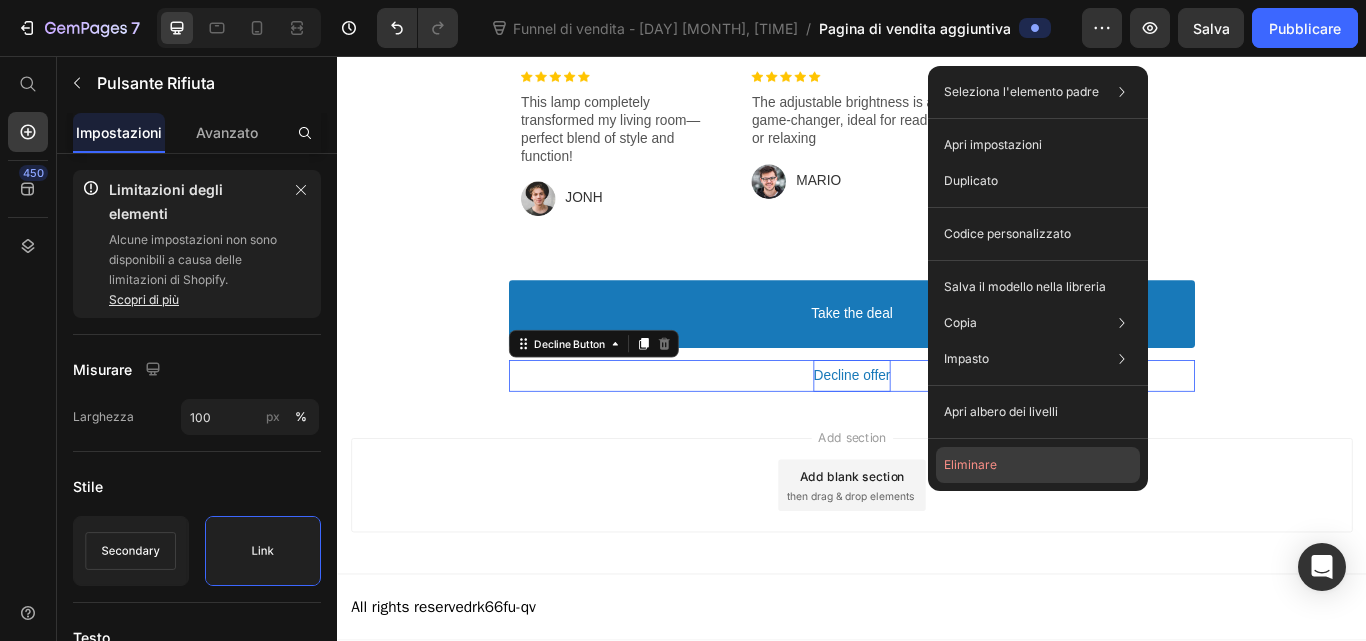 drag, startPoint x: 1014, startPoint y: 460, endPoint x: 789, endPoint y: 468, distance: 225.14218 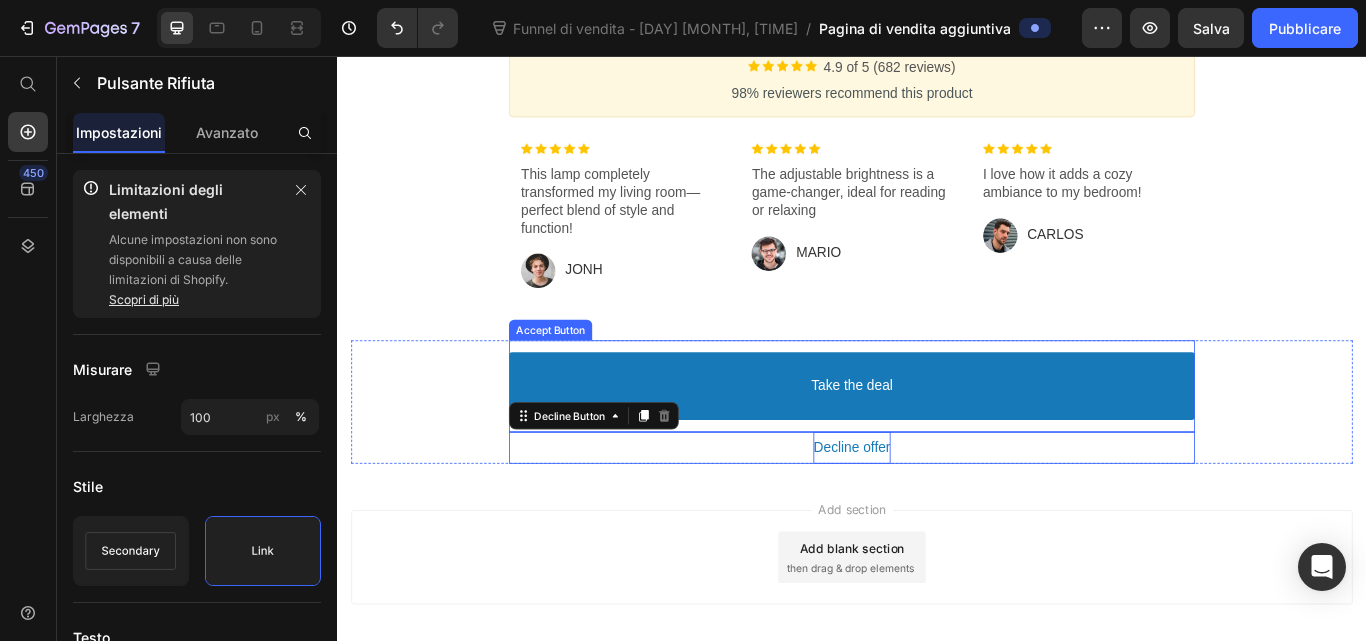 scroll, scrollTop: 1433, scrollLeft: 0, axis: vertical 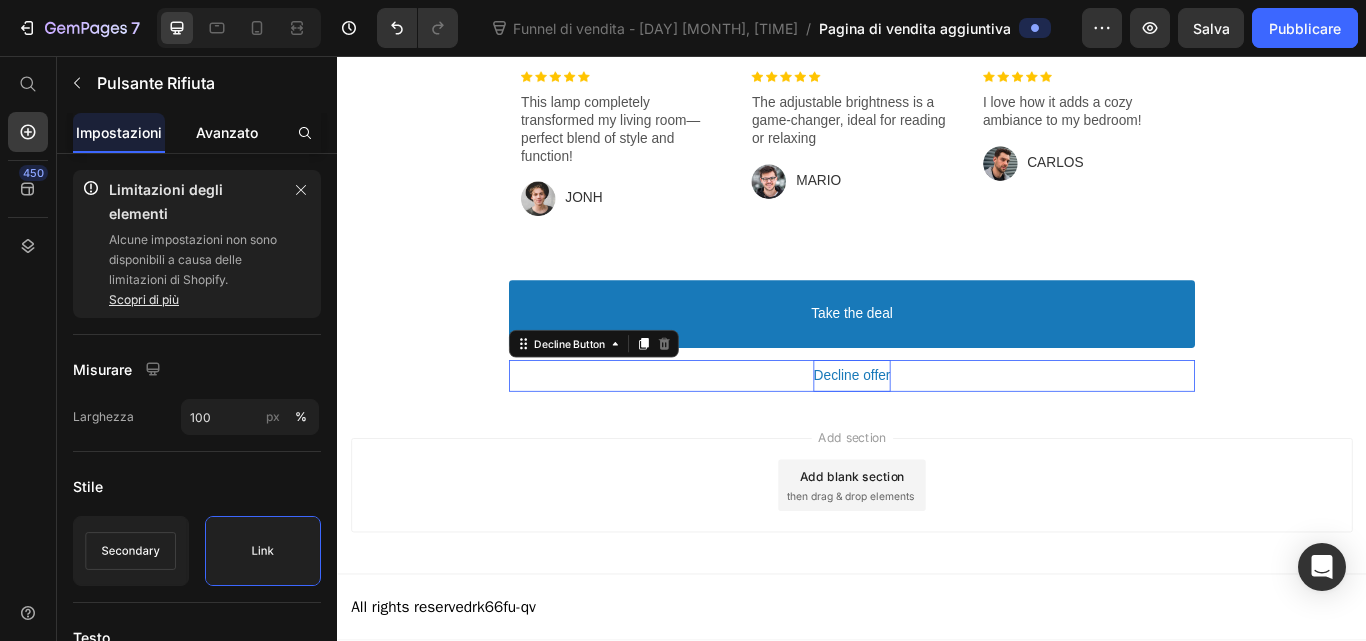 click on "Avanzato" at bounding box center [227, 132] 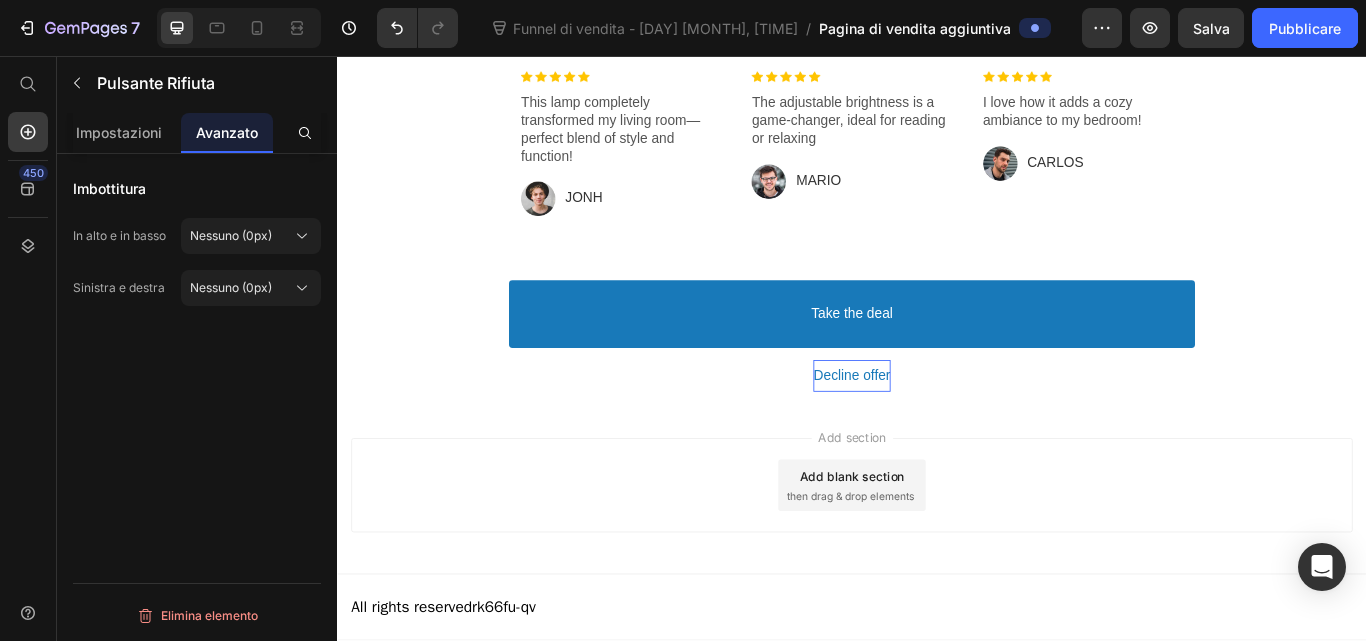 click on "Add section Add blank section then drag & drop elements" at bounding box center [937, 557] 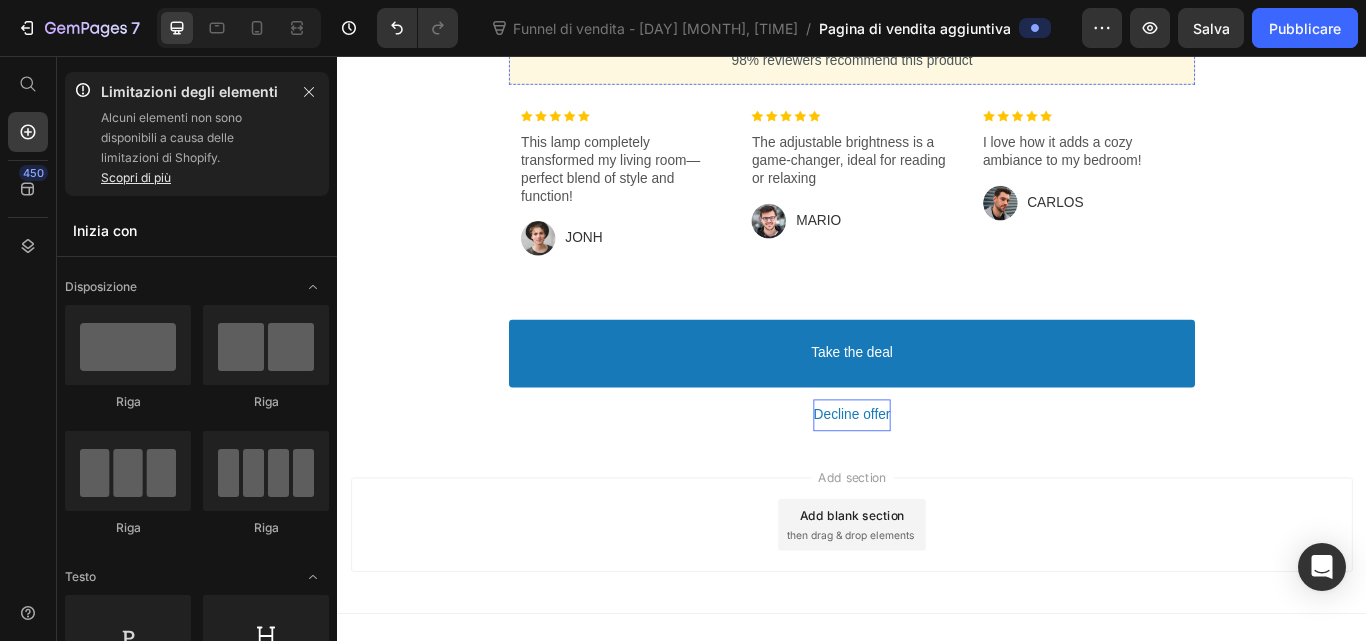 scroll, scrollTop: 1433, scrollLeft: 0, axis: vertical 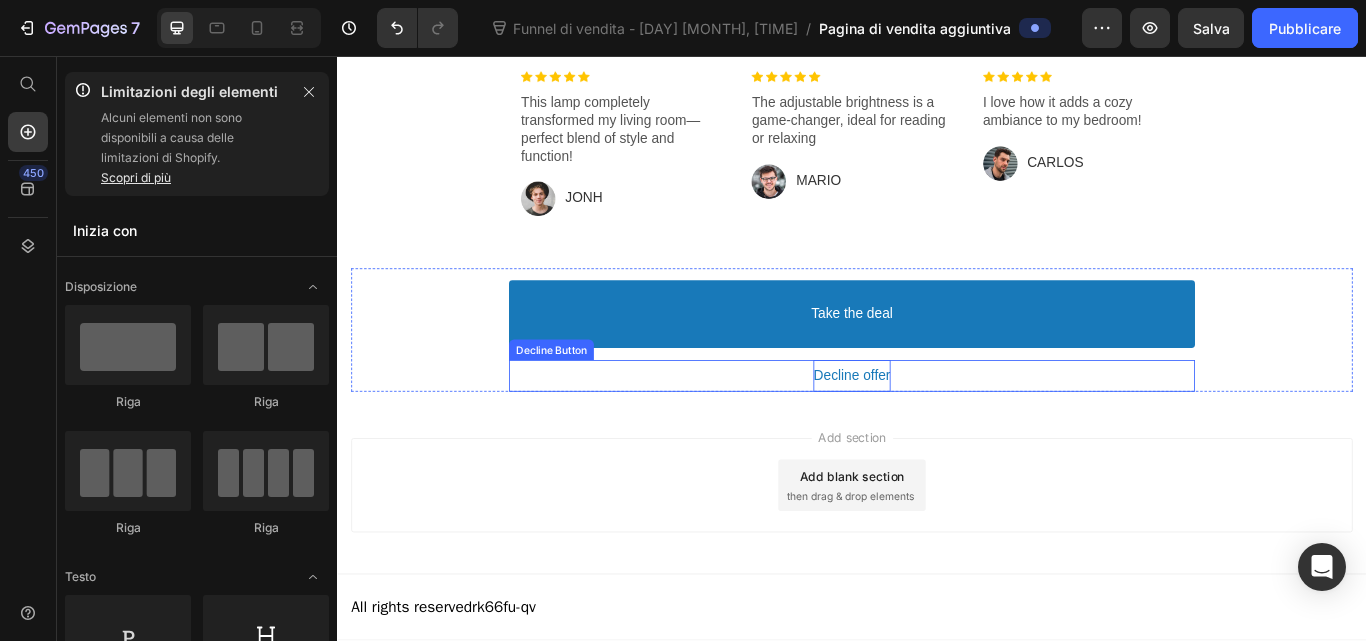 click on "Decline offer" at bounding box center [937, 429] 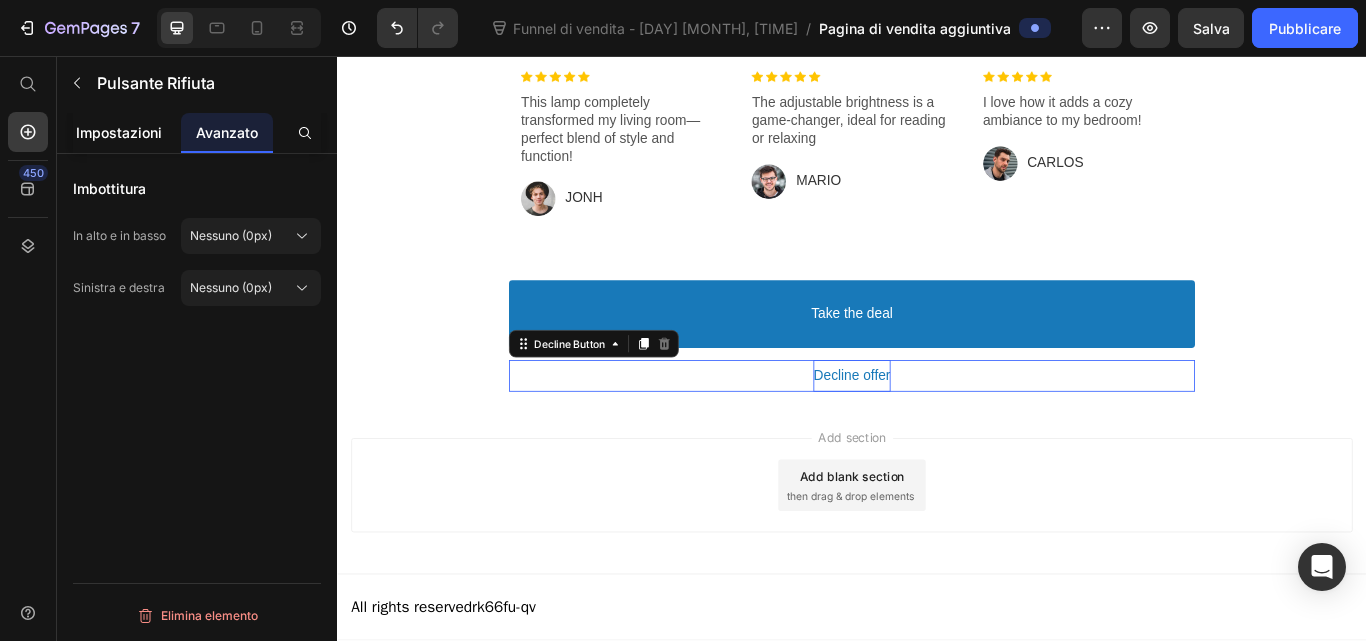 click on "Impostazioni" at bounding box center [119, 132] 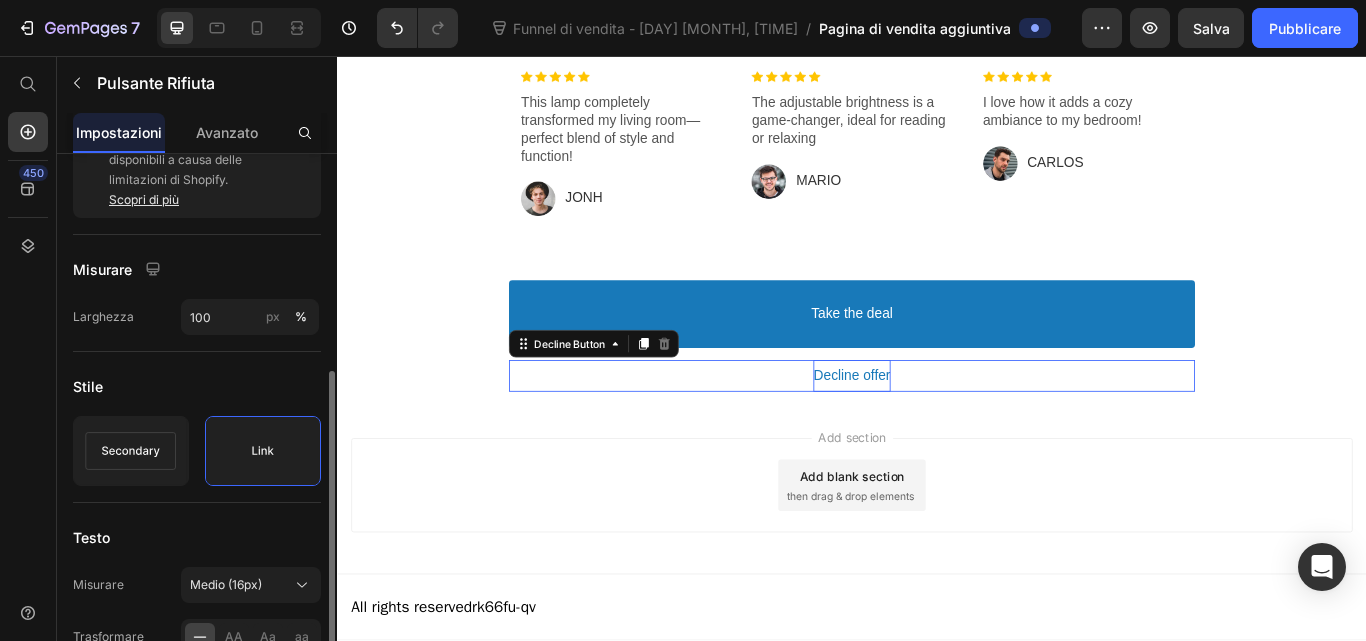 scroll, scrollTop: 181, scrollLeft: 0, axis: vertical 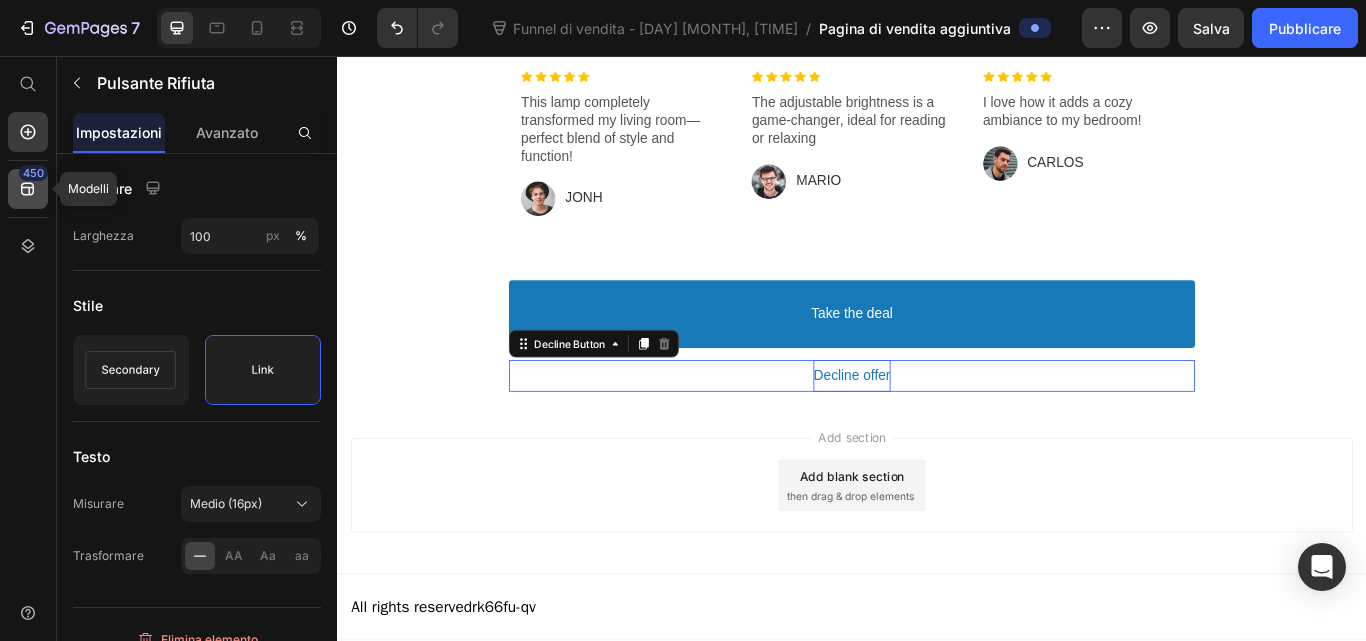 click on "450" 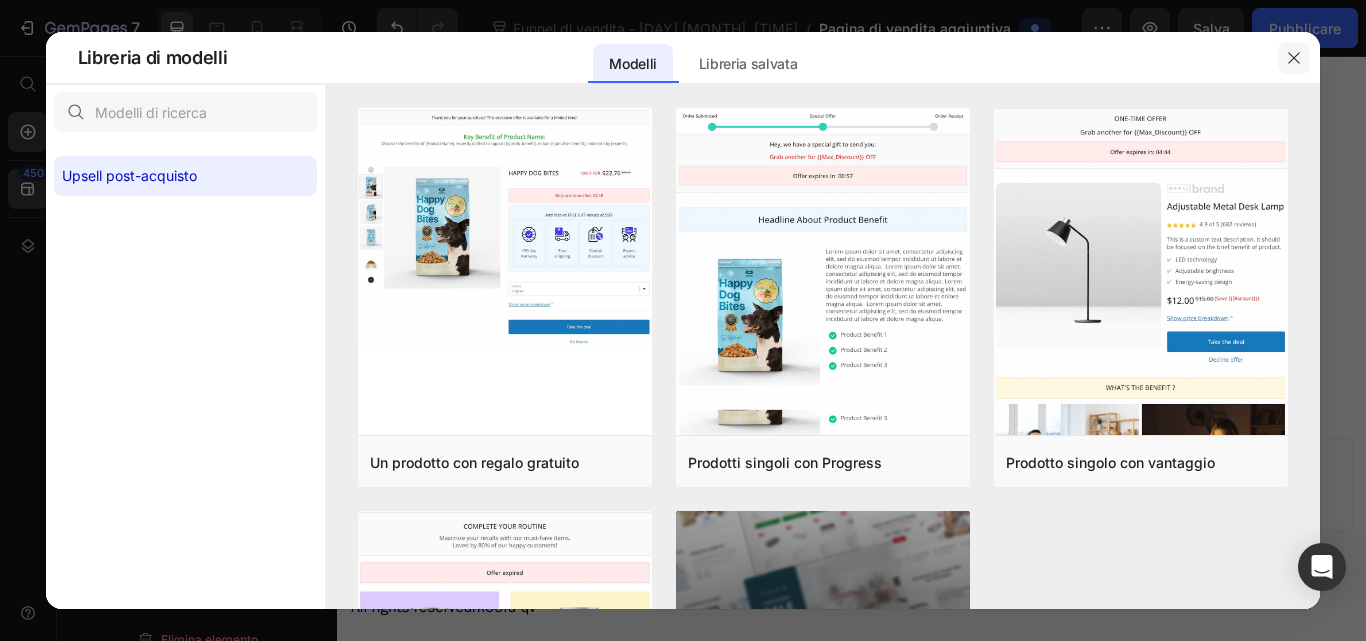 click 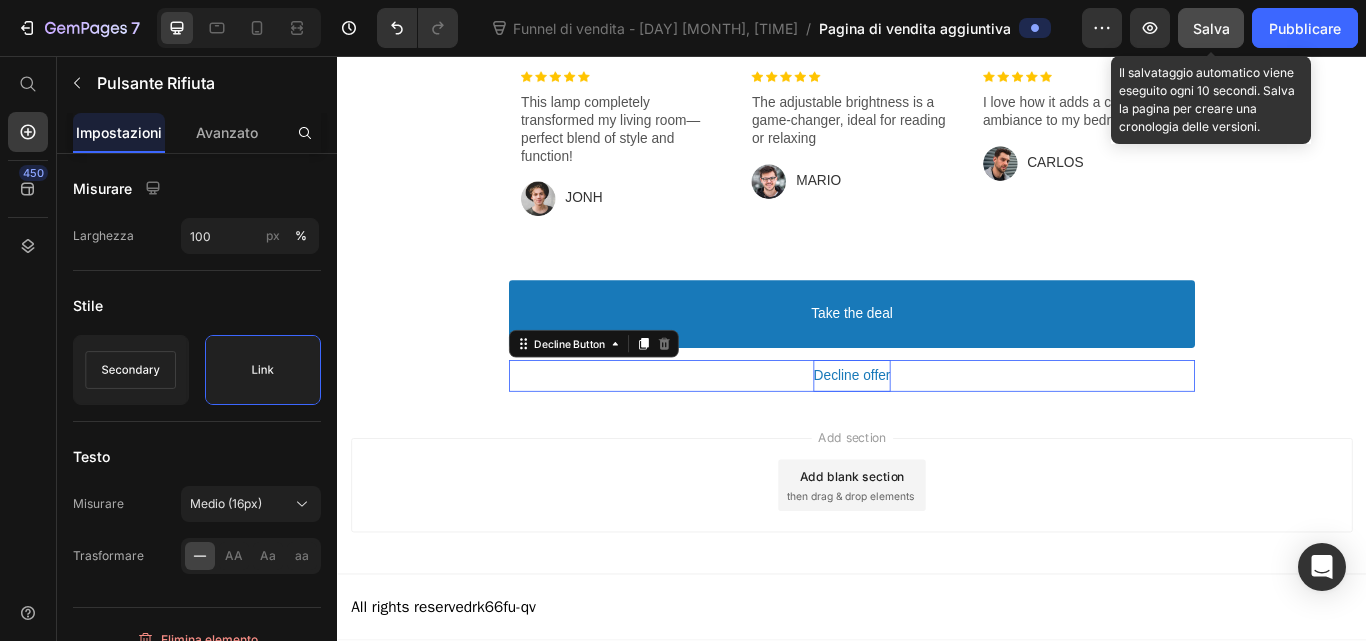 click on "Salva" 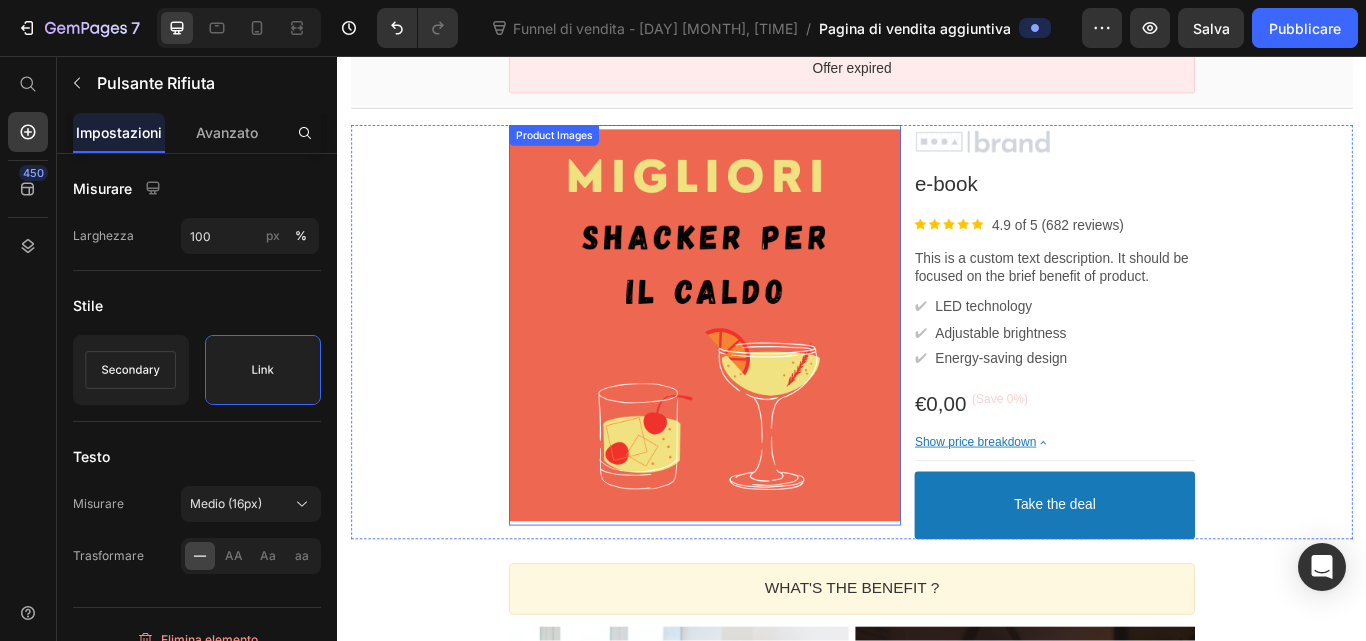 scroll, scrollTop: 200, scrollLeft: 0, axis: vertical 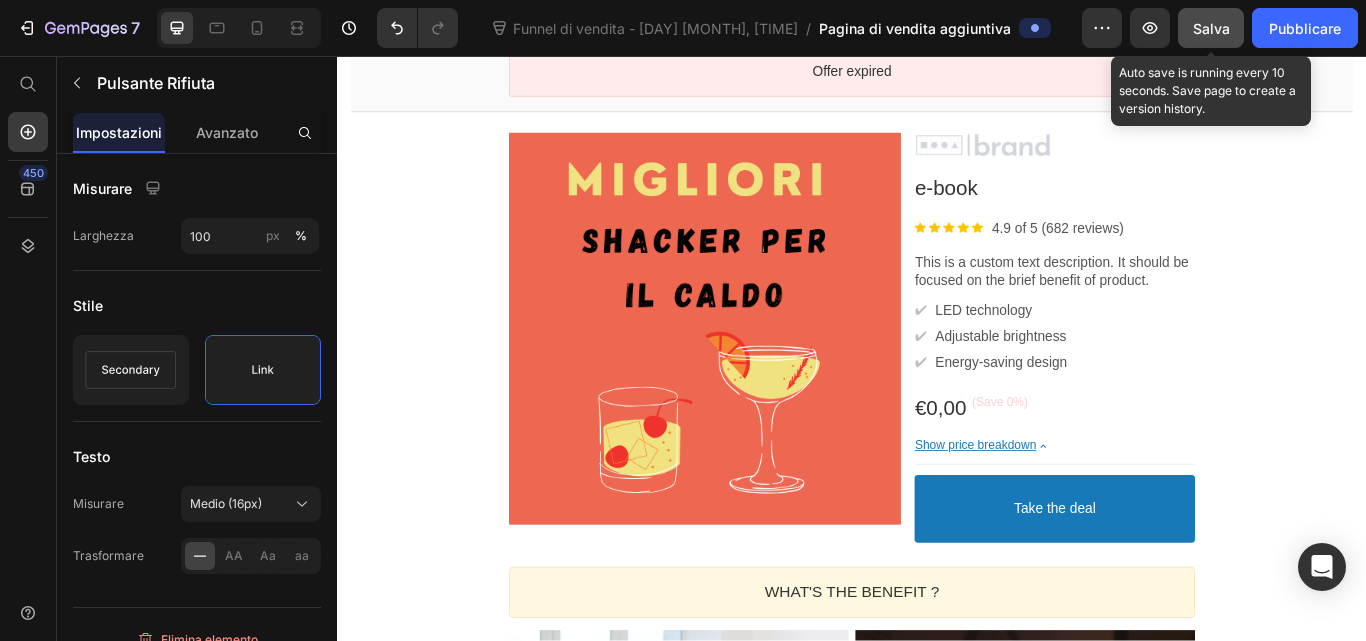 drag, startPoint x: 1219, startPoint y: 40, endPoint x: 1034, endPoint y: 32, distance: 185.1729 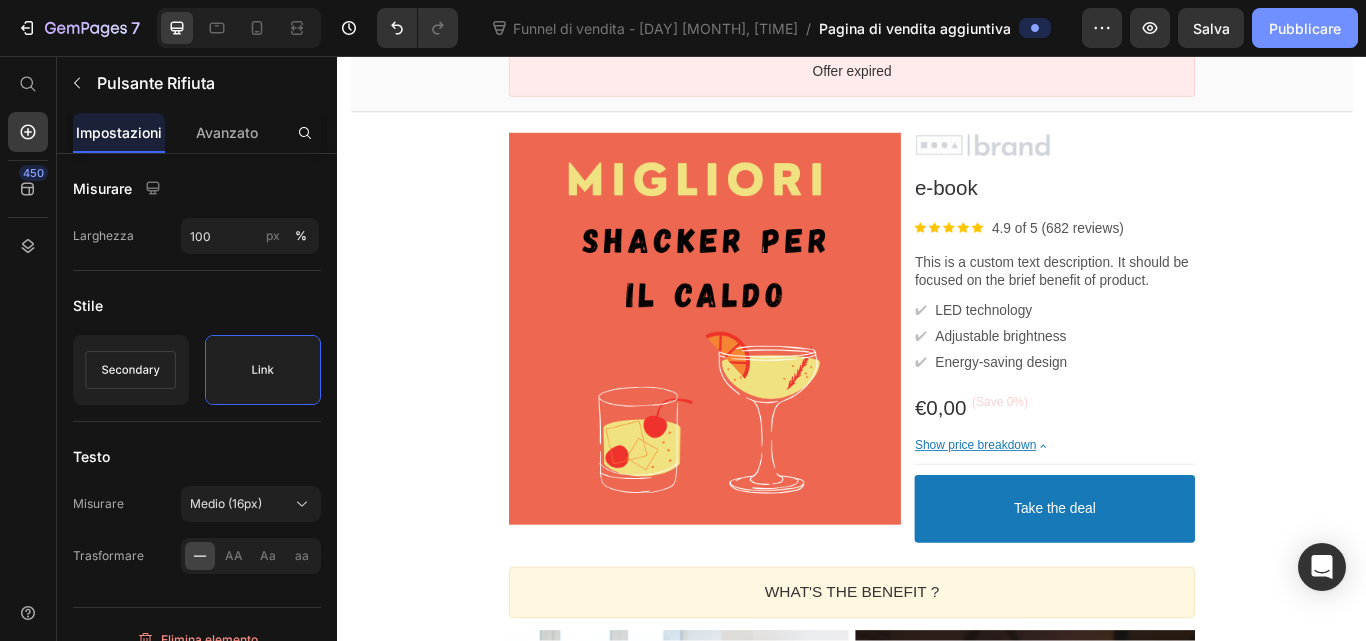 click on "Pubblicare" at bounding box center (1305, 28) 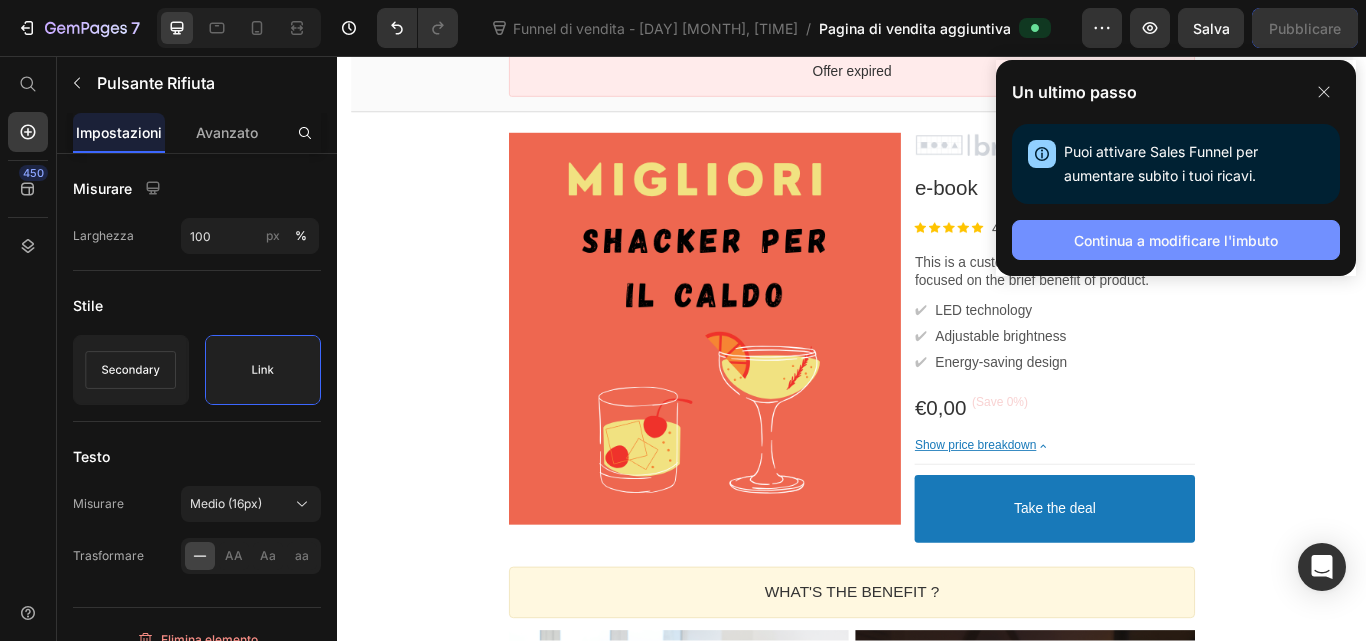 click on "Continua a modificare l'imbuto" at bounding box center (1176, 240) 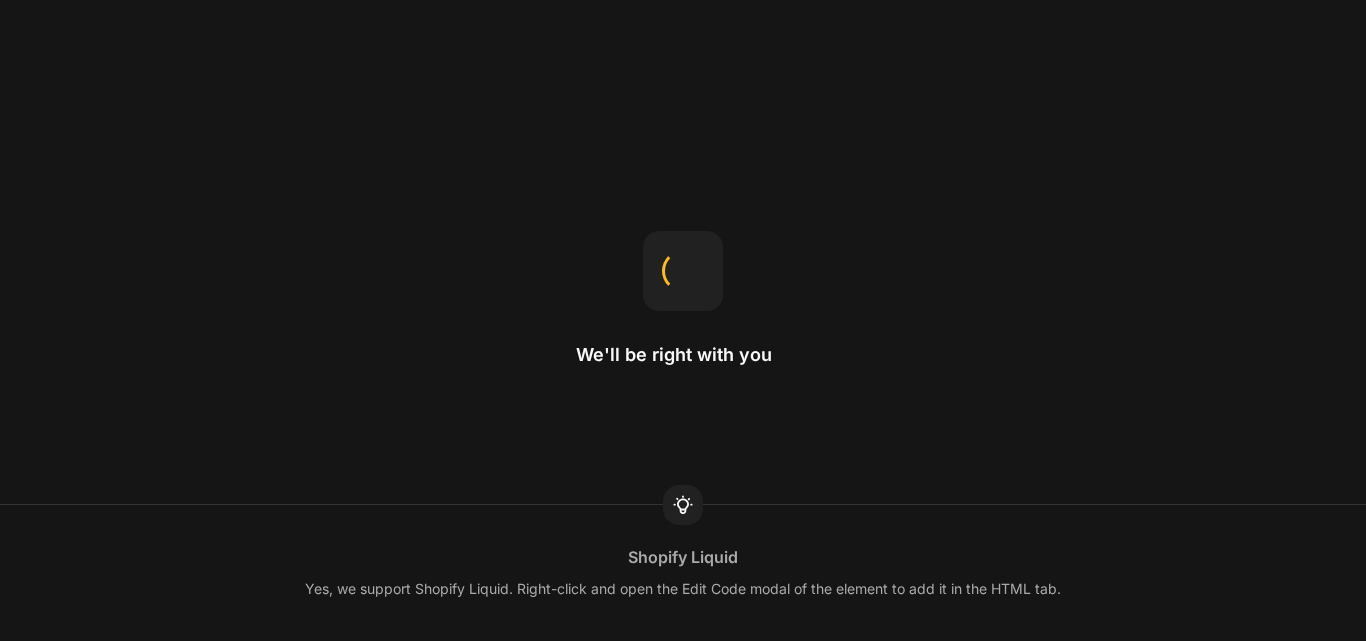 scroll, scrollTop: 0, scrollLeft: 0, axis: both 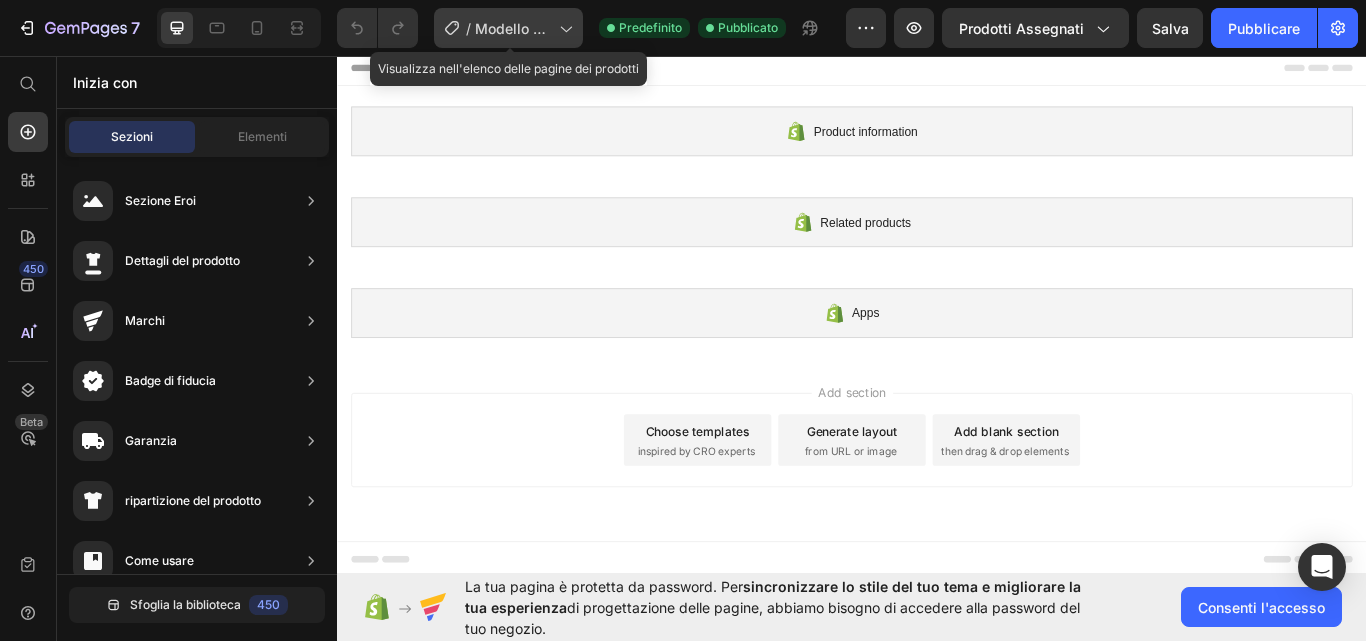 click on "Modello di prodotto originale Shopify" at bounding box center [512, 60] 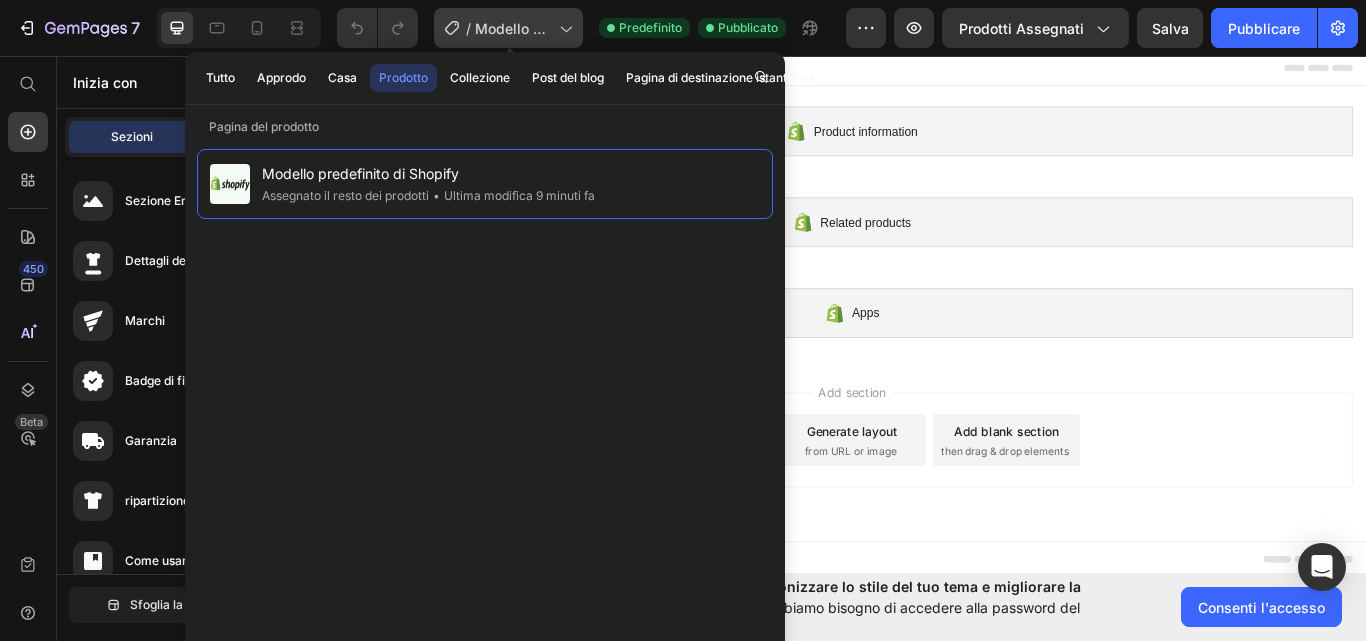 click on "Modello di prodotto originale Shopify" at bounding box center [512, 60] 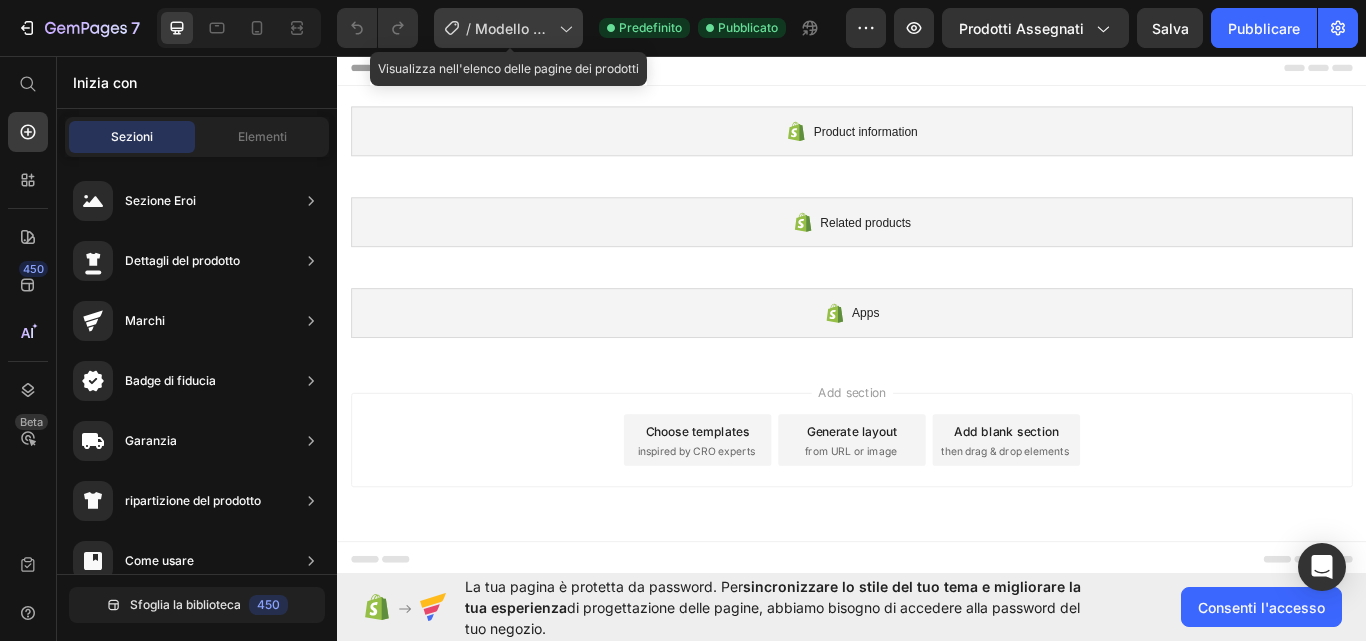 click on "Modello di prodotto originale Shopify" at bounding box center [512, 60] 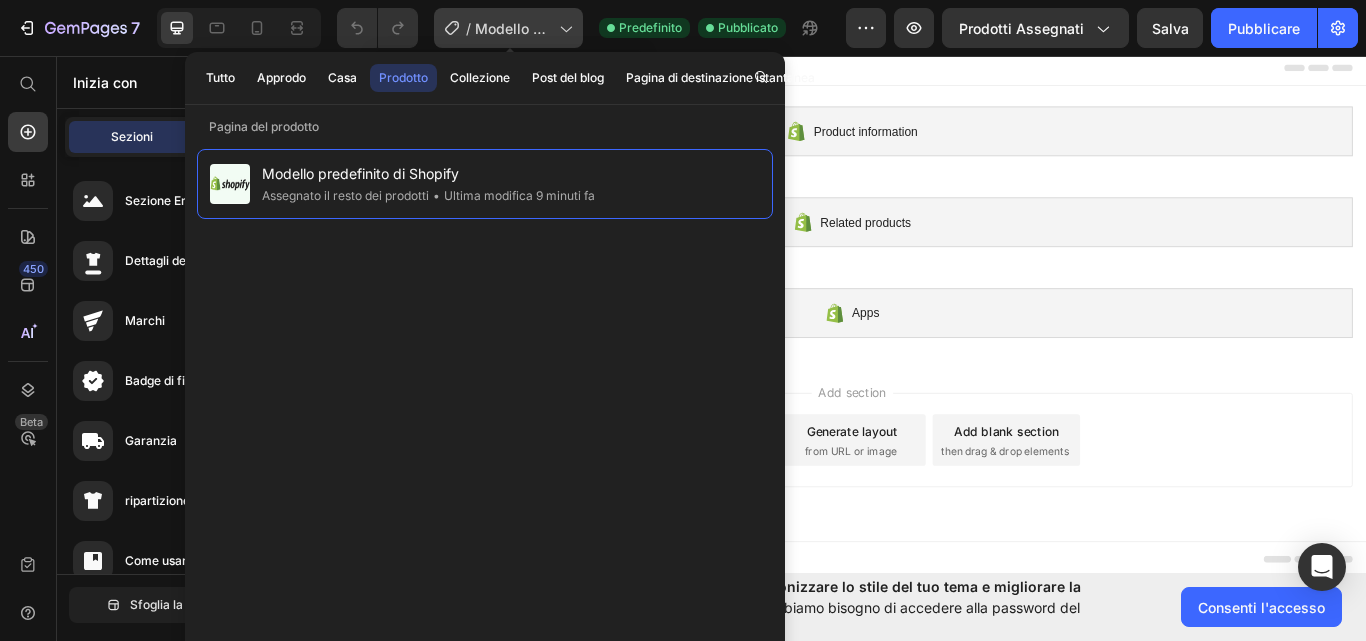click on "Modello di prodotto originale Shopify" at bounding box center (512, 60) 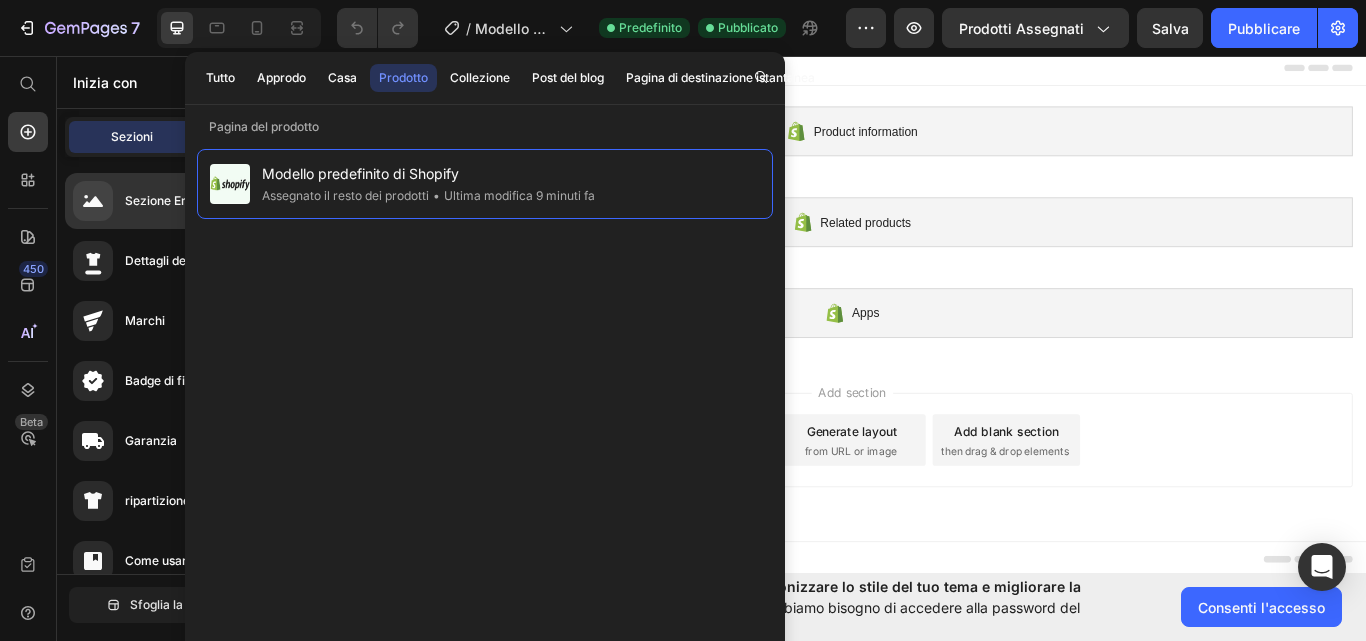 click on "Sezione Eroi" at bounding box center (134, 201) 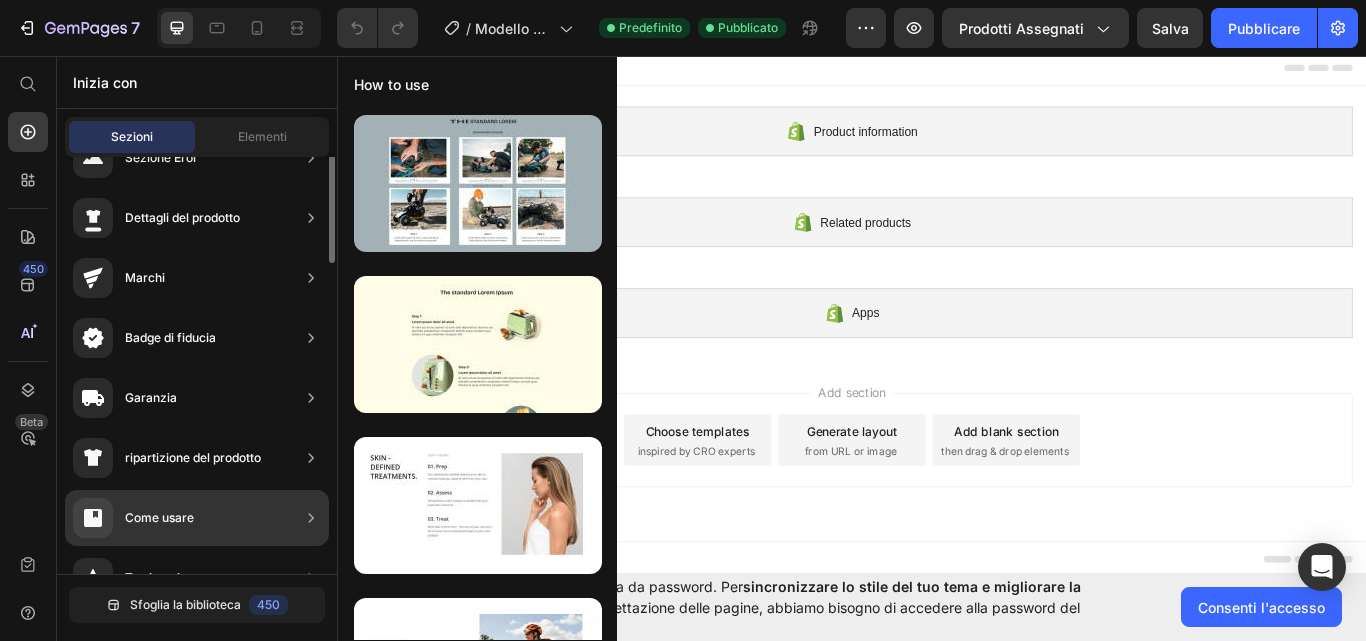 scroll, scrollTop: 0, scrollLeft: 0, axis: both 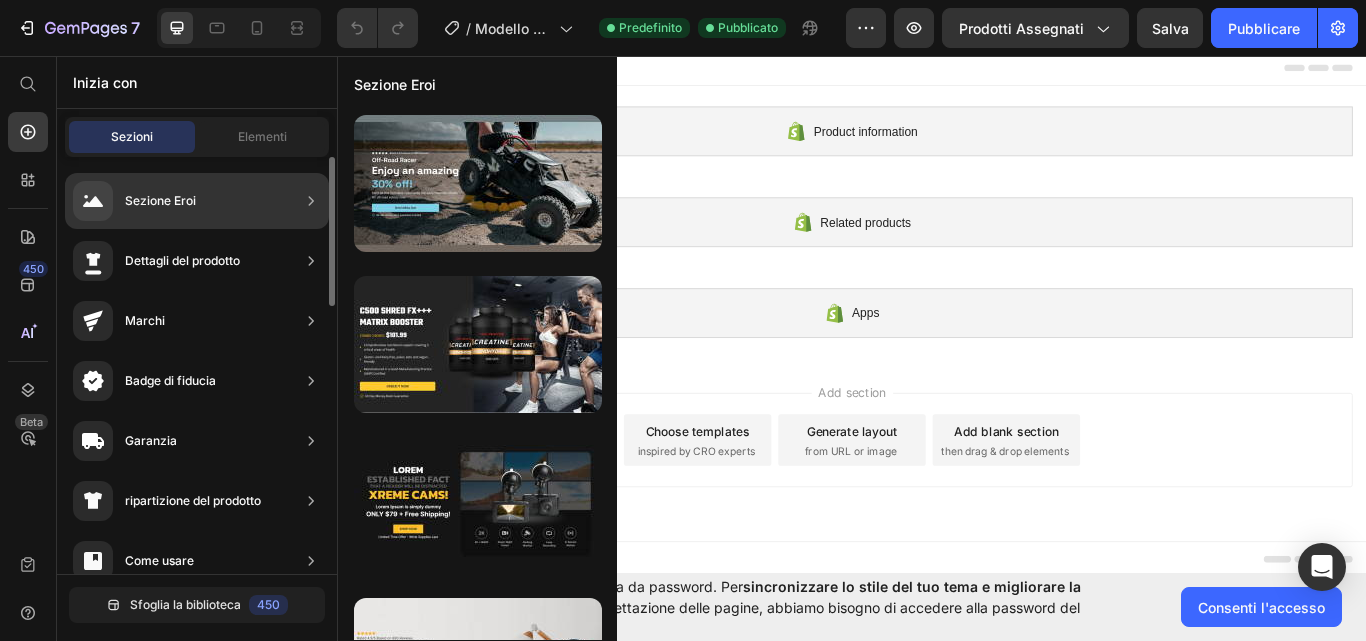 click on "Sezione Eroi" 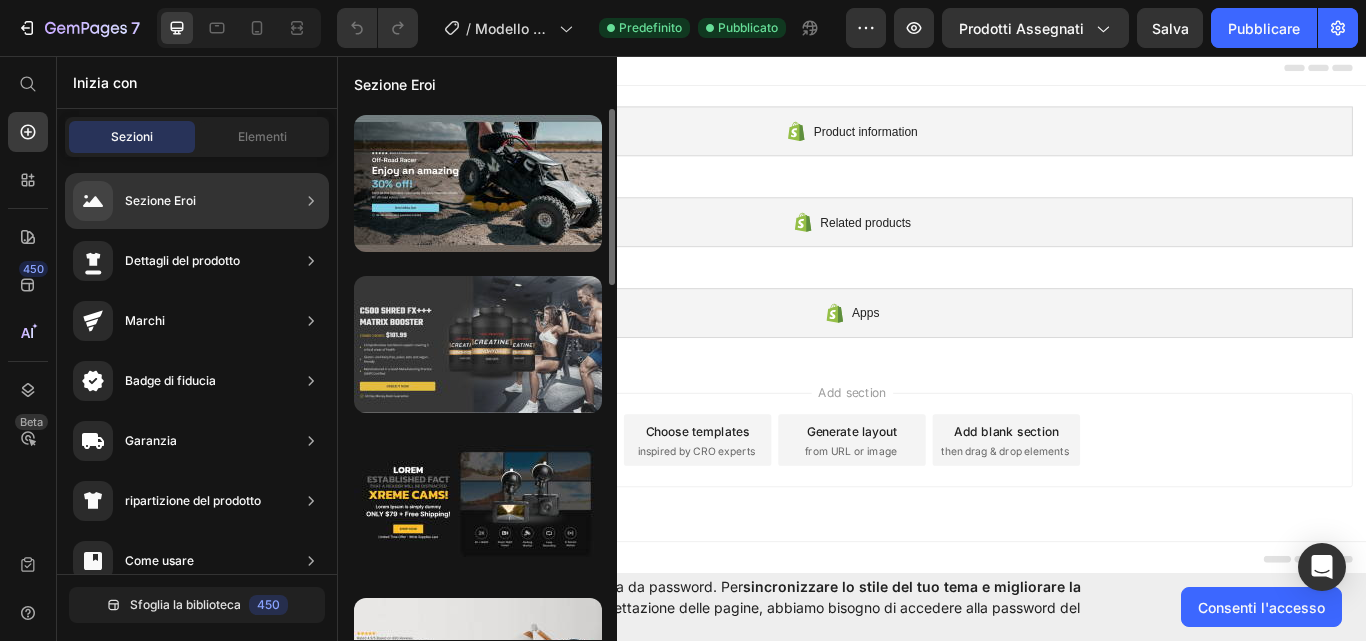 click at bounding box center (478, 344) 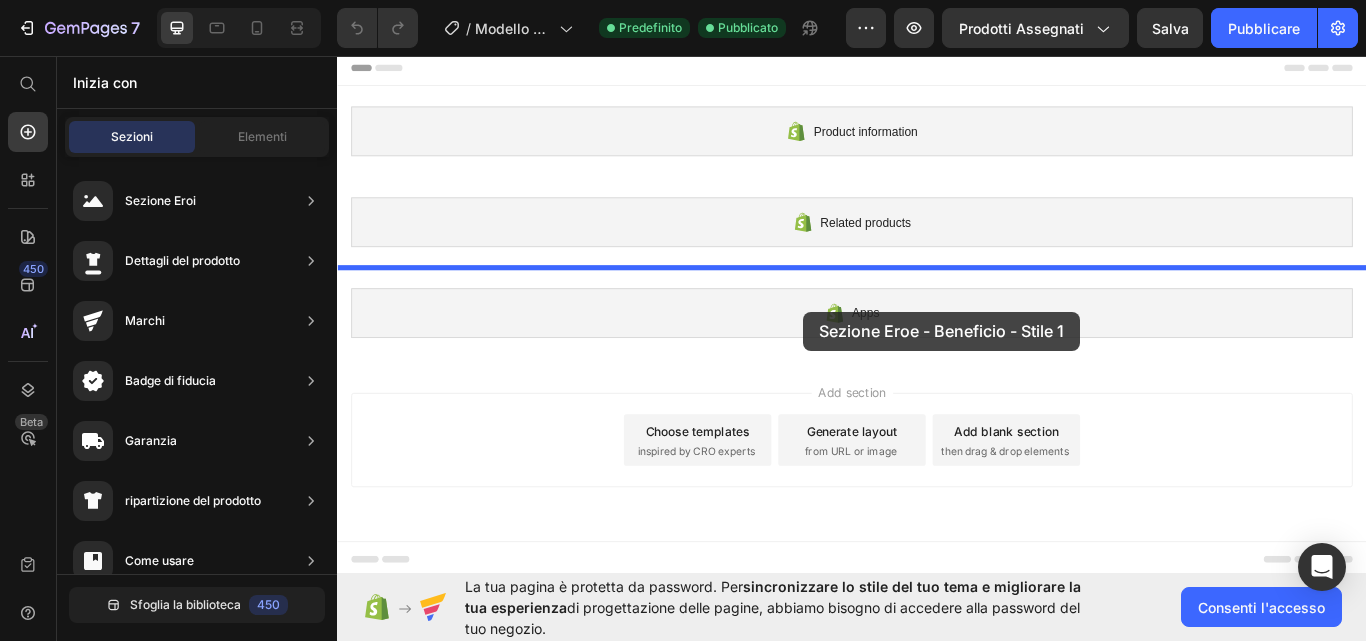 drag, startPoint x: 834, startPoint y: 394, endPoint x: 881, endPoint y: 355, distance: 61.073727 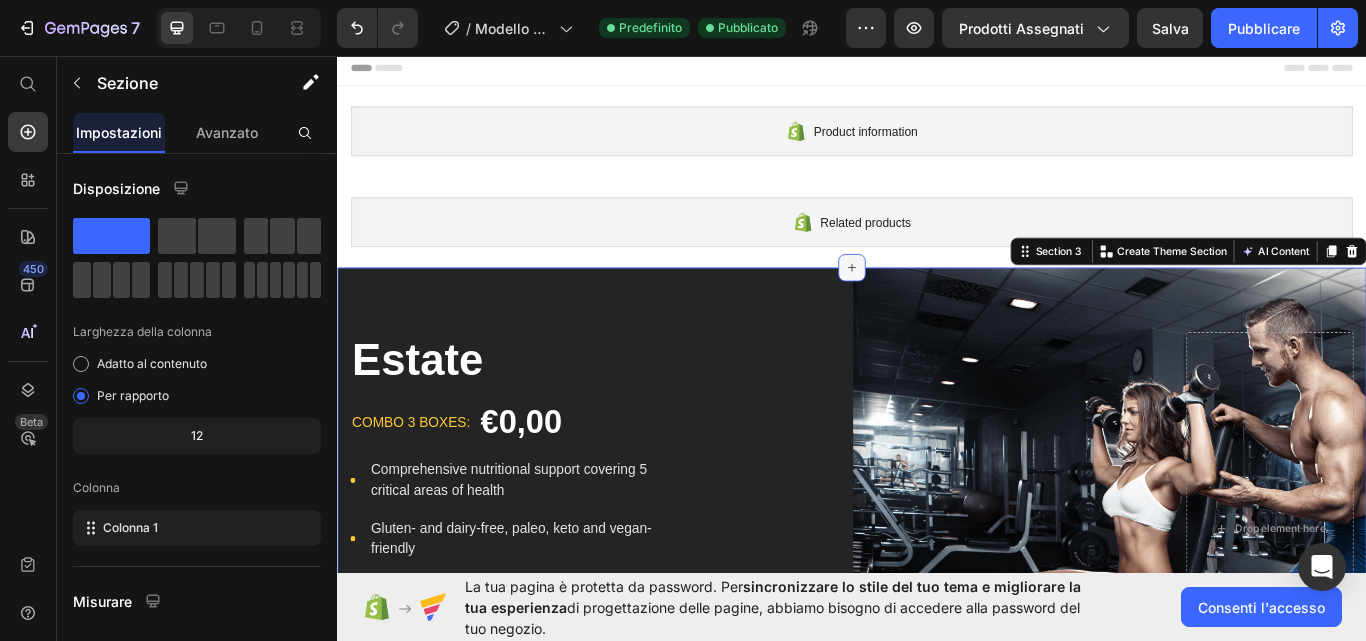 click 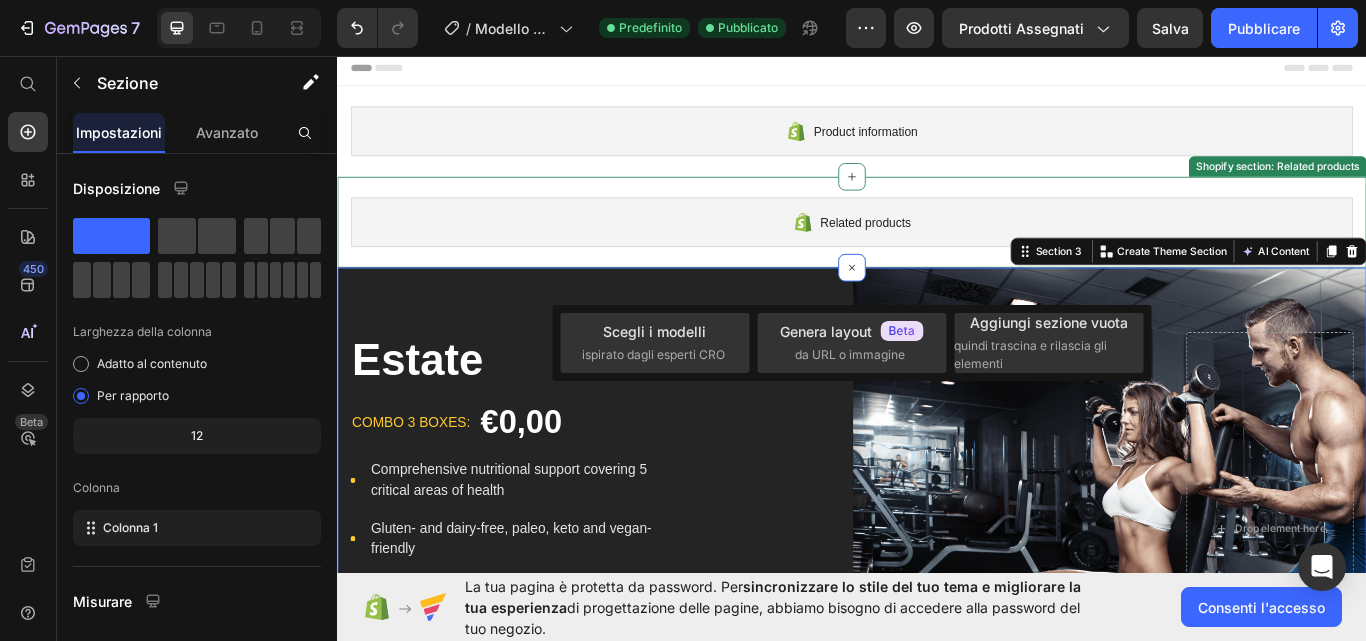 click on "Related products Shopify section: Related products" at bounding box center (937, 251) 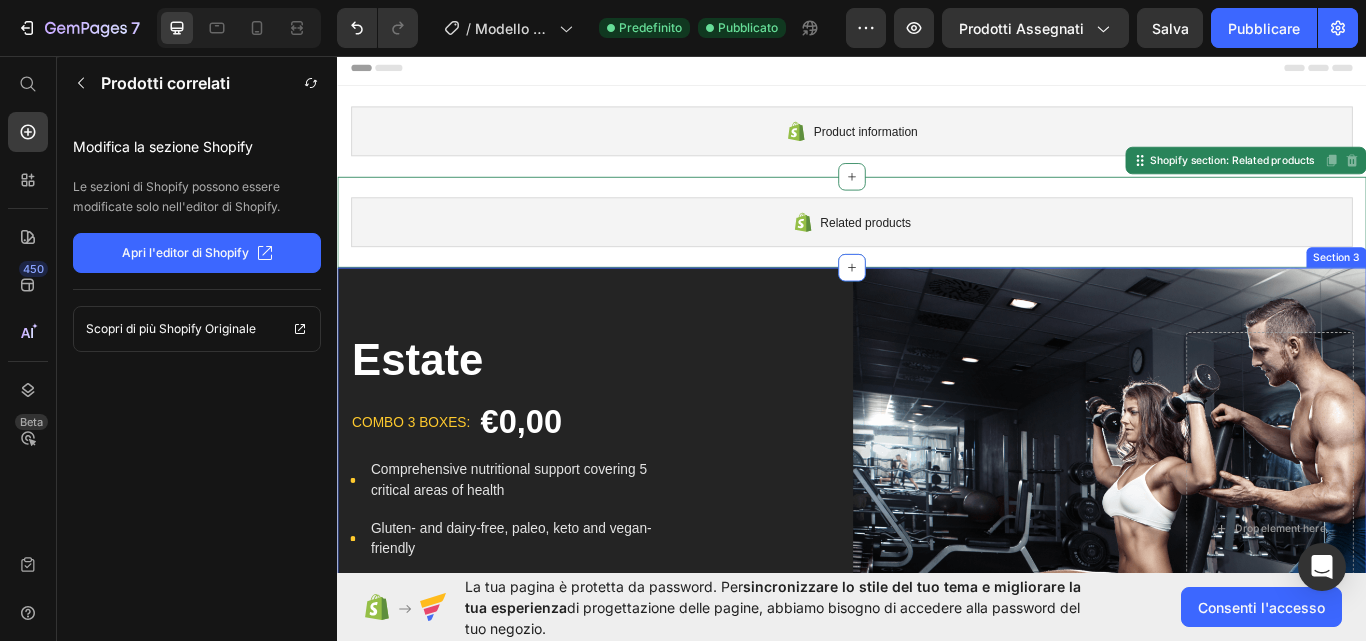 click on "Estate Product Title combo 3 boxes: Text block €0,00 Product Price Row       Icon Comprehensive nutritional support covering 5 critical areas of health Text block       Icon Gluten- and dairy-free, paleo, keto and vegan-friendly Text block       Icon Manufactured in a Good Manufacturing Practice (GMP) Certified Text block Icon List Order It Now Product Cart Button         Icon 60 Day Money-Back Guarantee Text block Row Image
Drop element here Row Product Section 3" at bounding box center (937, 608) 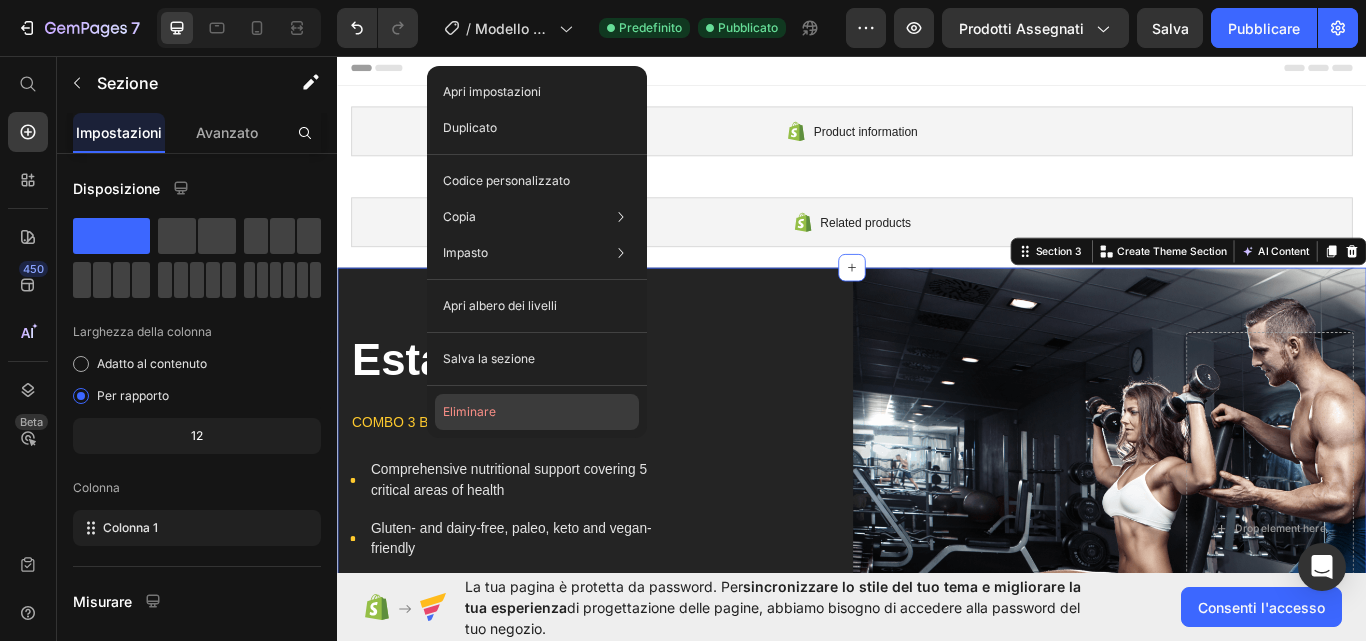 click on "Eliminare" 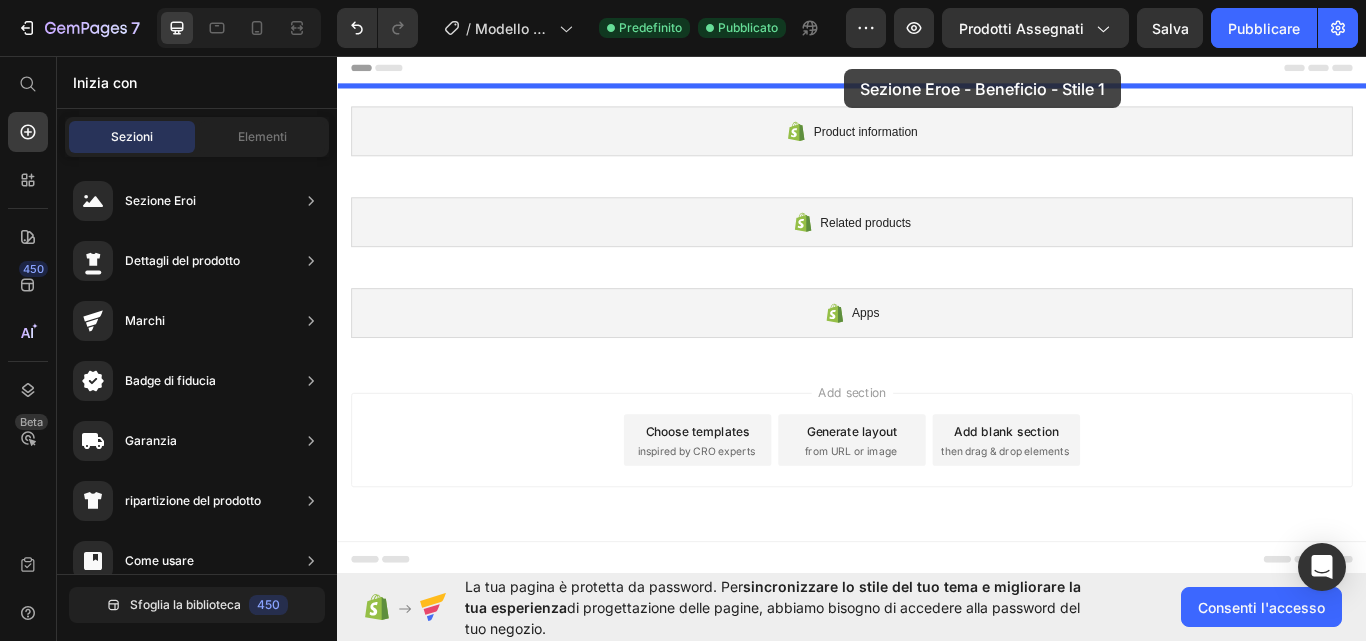 drag, startPoint x: 887, startPoint y: 383, endPoint x: 928, endPoint y: 72, distance: 313.69092 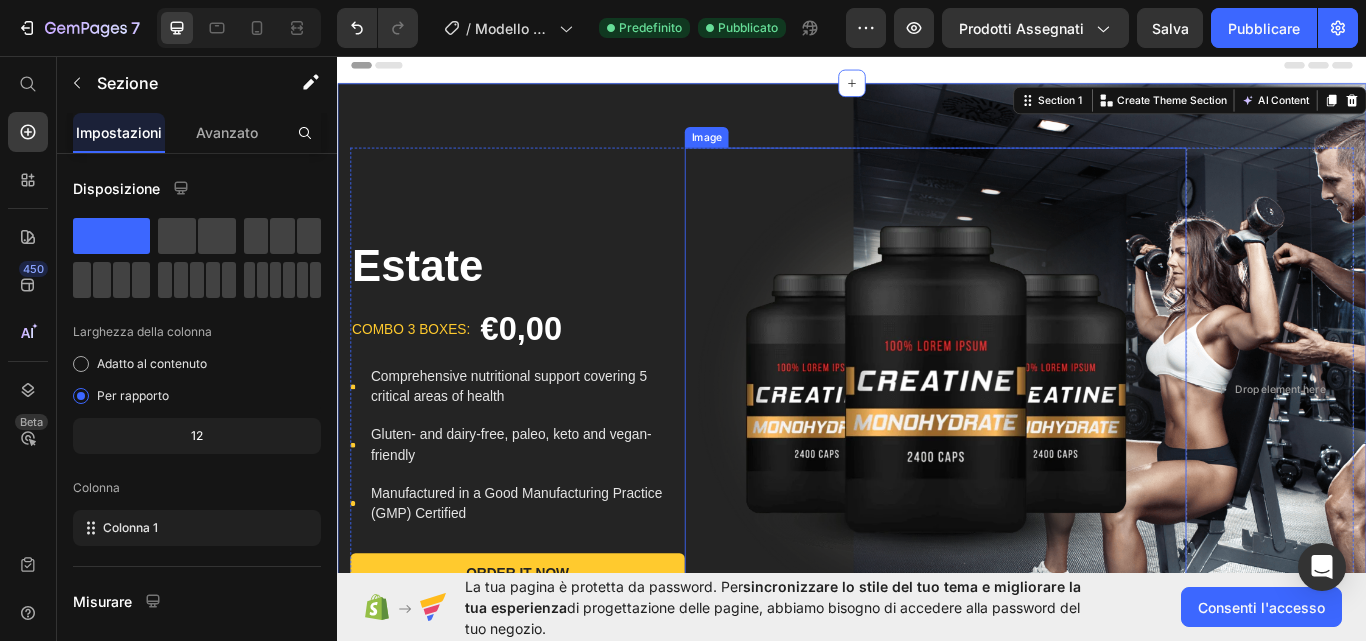 scroll, scrollTop: 0, scrollLeft: 0, axis: both 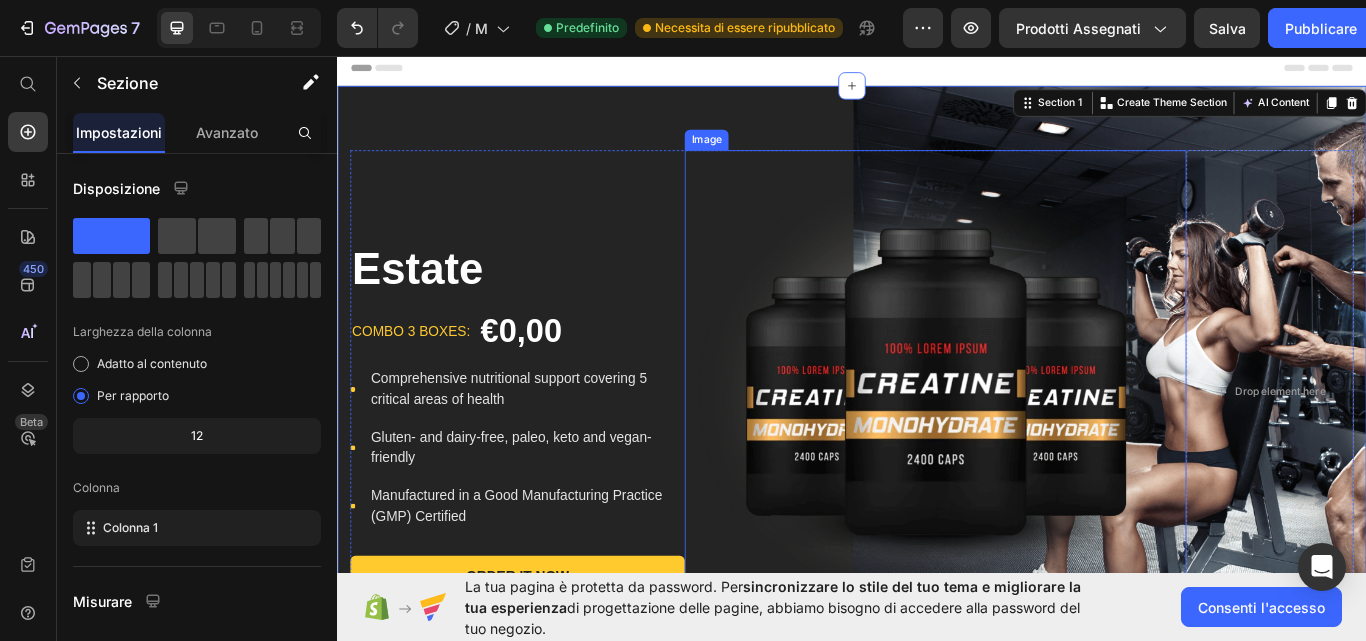 click at bounding box center (1034, 449) 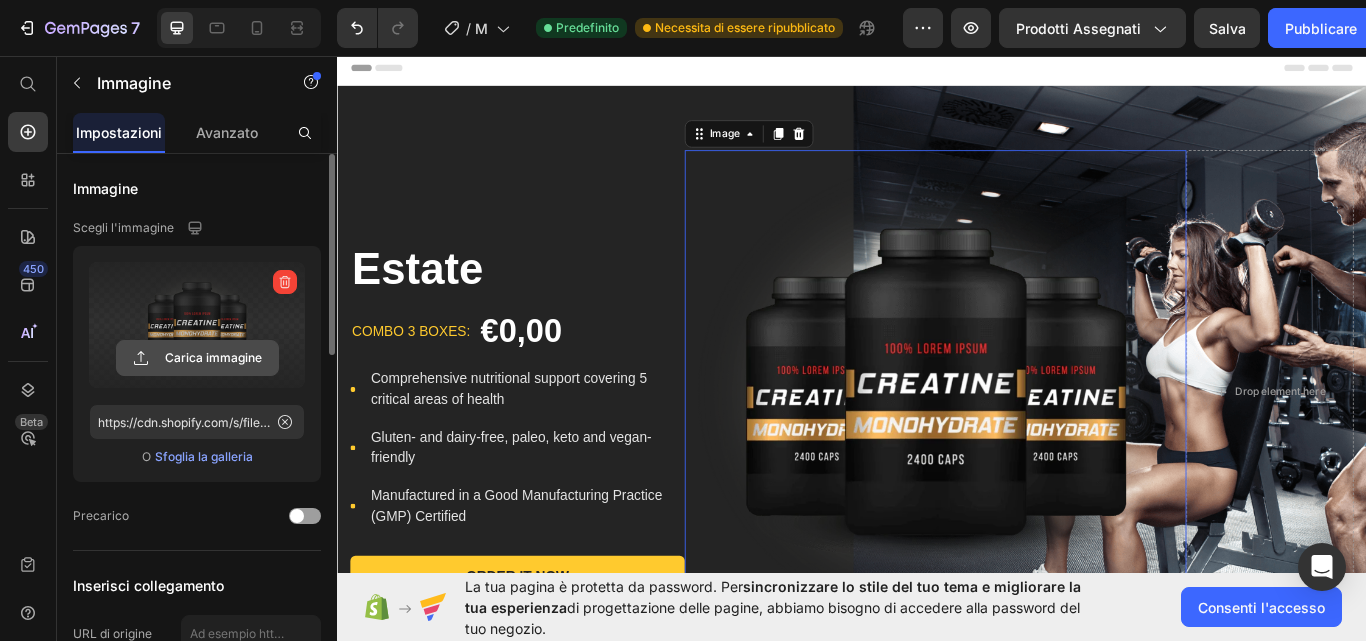 click 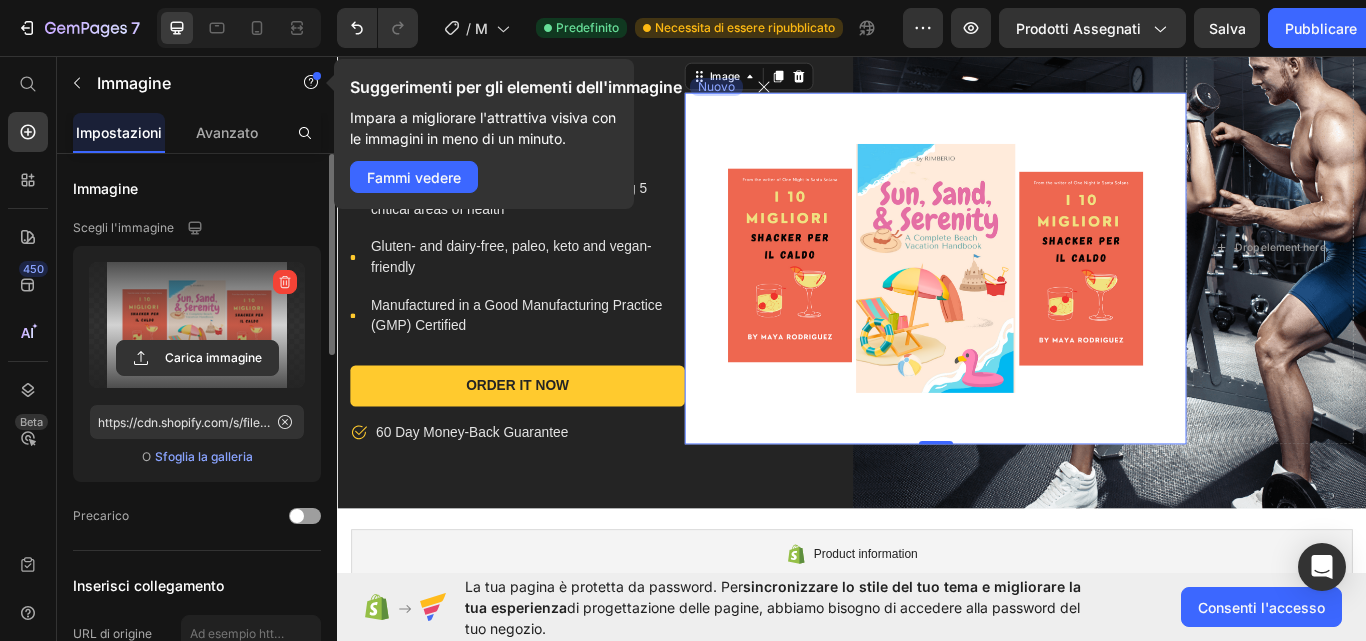 scroll, scrollTop: 0, scrollLeft: 0, axis: both 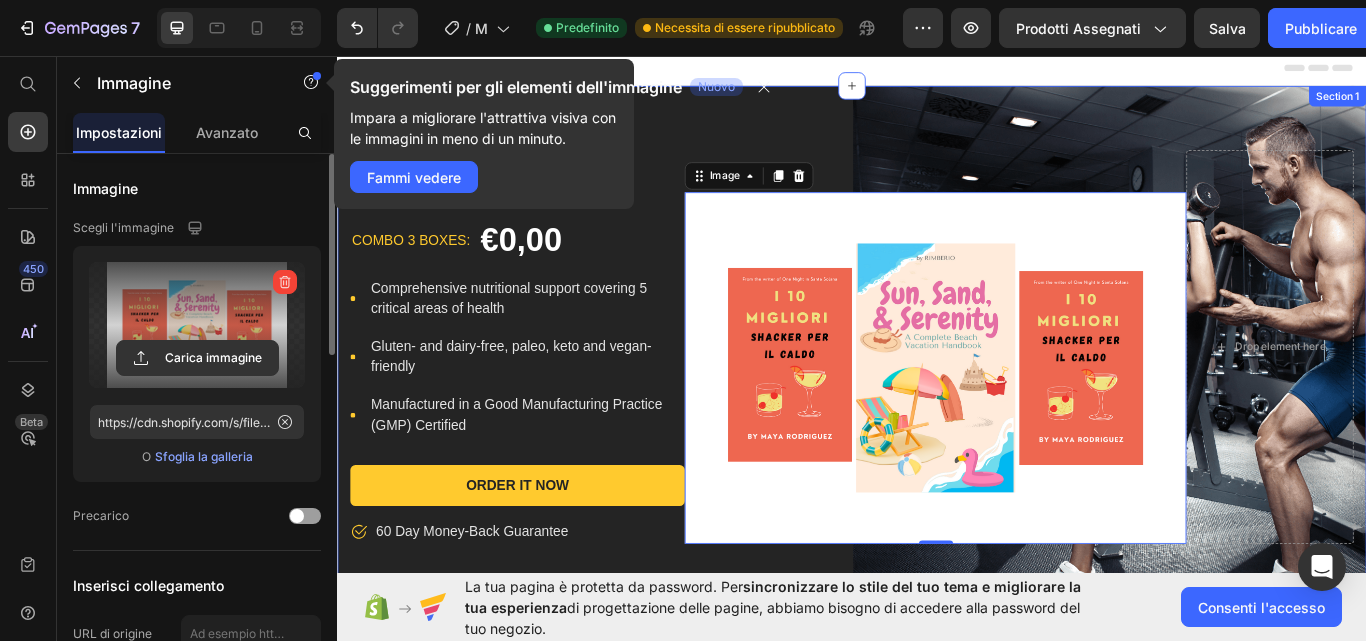 click on "Estate Product Title combo 3 boxes: Text block €0,00 Product Price Row       Icon Comprehensive nutritional support covering 5 critical areas of health Text block       Icon Gluten- and dairy-free, paleo, keto and vegan-friendly Text block       Icon Manufactured in a Good Manufacturing Practice (GMP) Certified Text block Icon List Order It Now Product Cart Button         Icon 60 Day Money-Back Guarantee Text block Row Image   0
Drop element here Row Product Section 1" at bounding box center (937, 396) 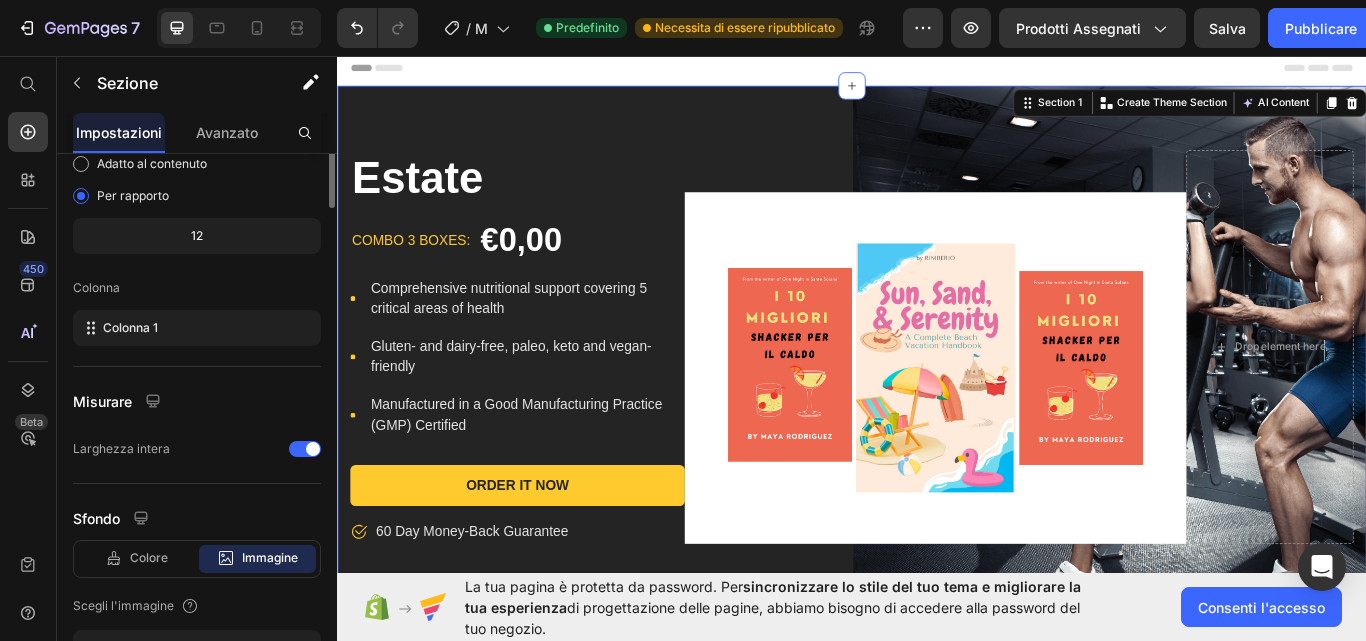 scroll, scrollTop: 0, scrollLeft: 0, axis: both 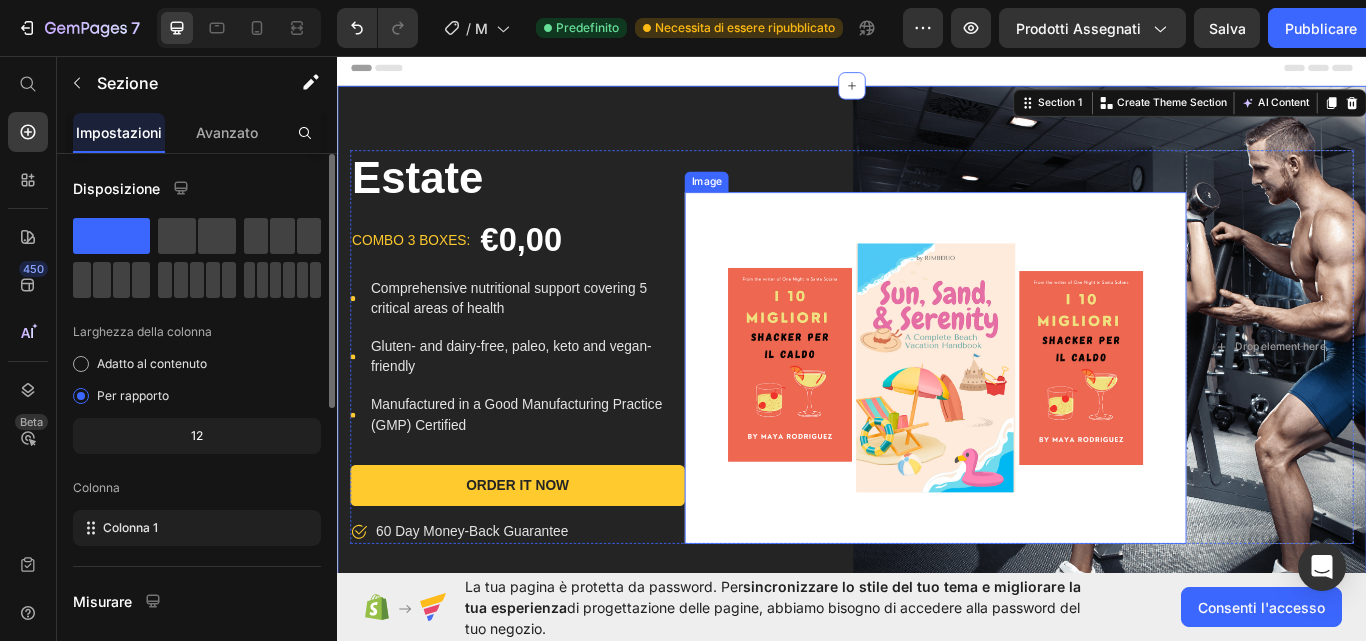 click at bounding box center [1034, 421] 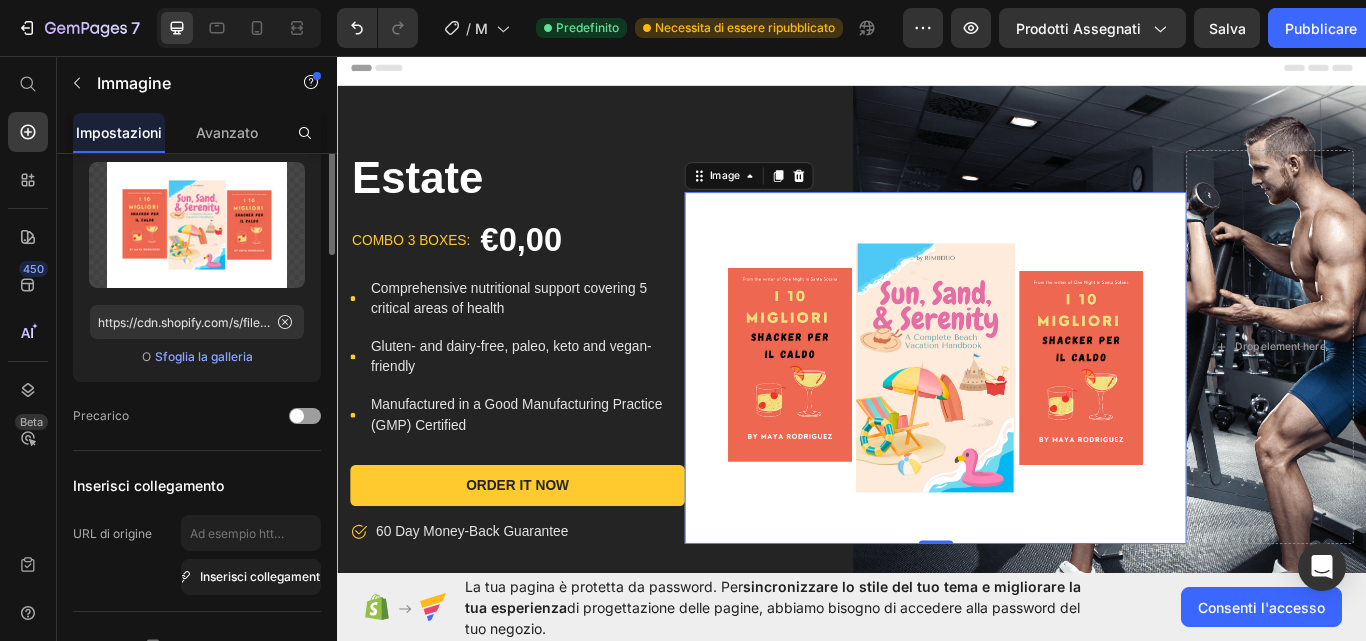 scroll, scrollTop: 0, scrollLeft: 0, axis: both 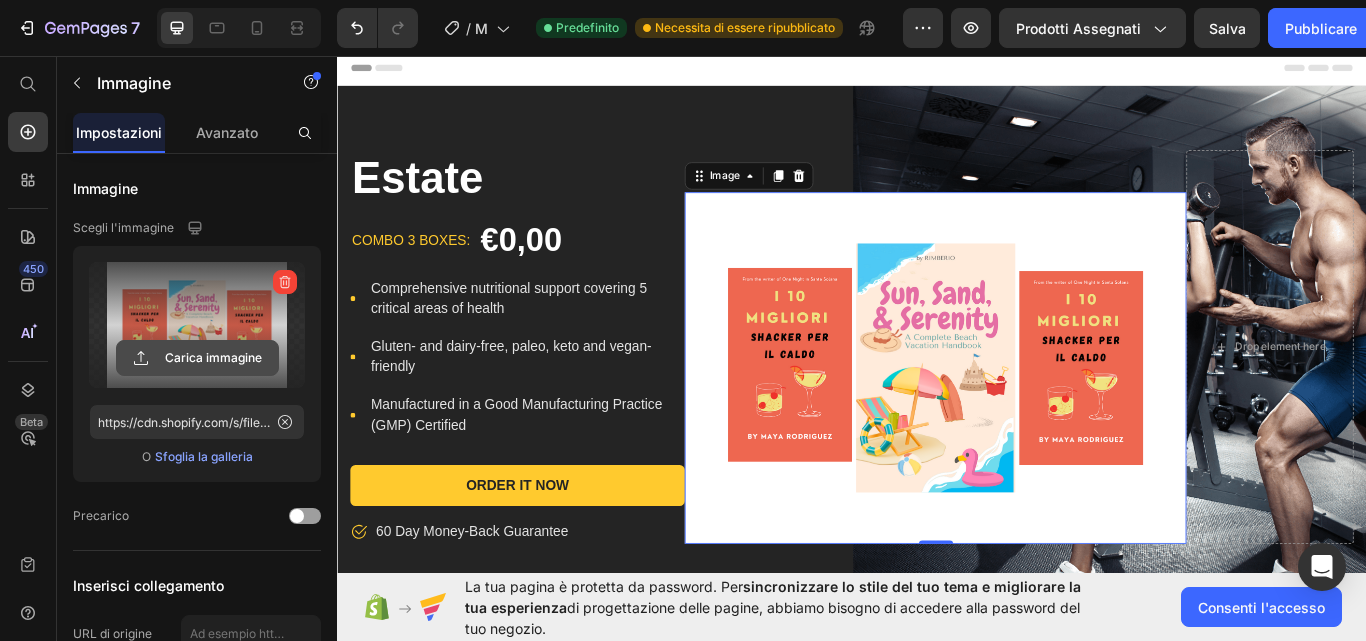click 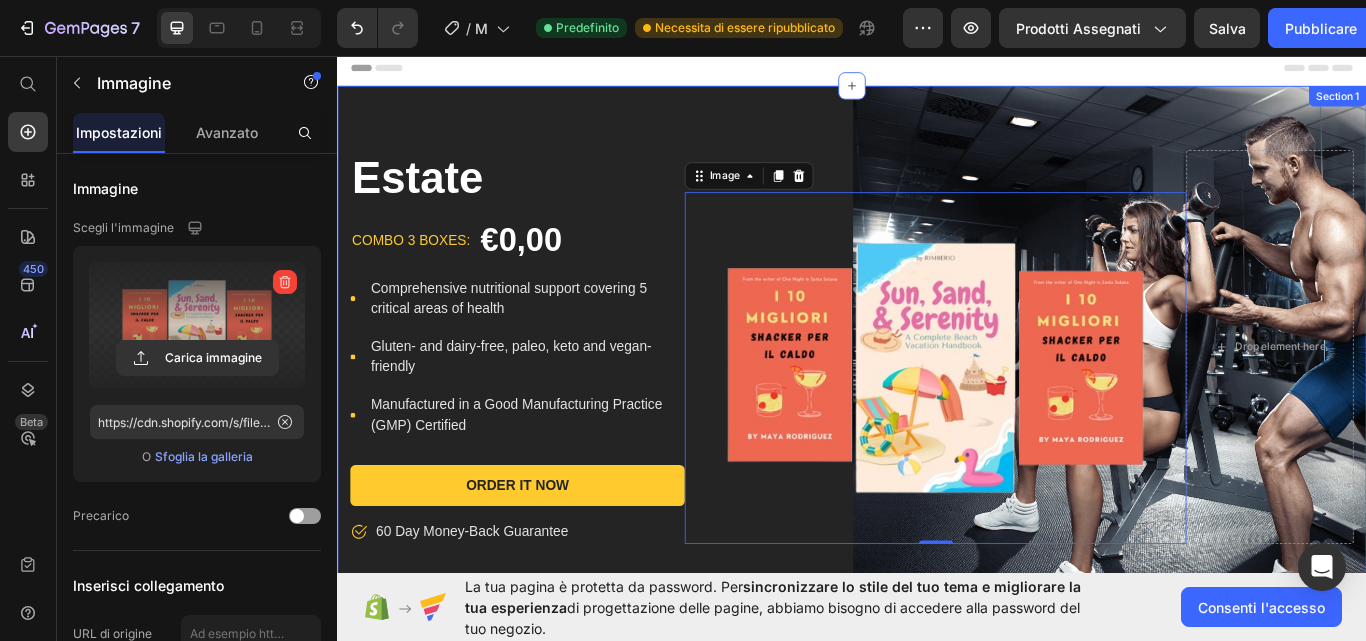 click on "Estate Product Title combo 3 boxes: Text block €0,00 Product Price Row       Icon Comprehensive nutritional support covering 5 critical areas of health Text block       Icon Gluten- and dairy-free, paleo, keto and vegan-friendly Text block       Icon Manufactured in a Good Manufacturing Practice (GMP) Certified Text block Icon List Order It Now Product Cart Button         Icon 60 Day Money-Back Guarantee Text block Row Image   0
Drop element here Row Product Section 1" at bounding box center (937, 396) 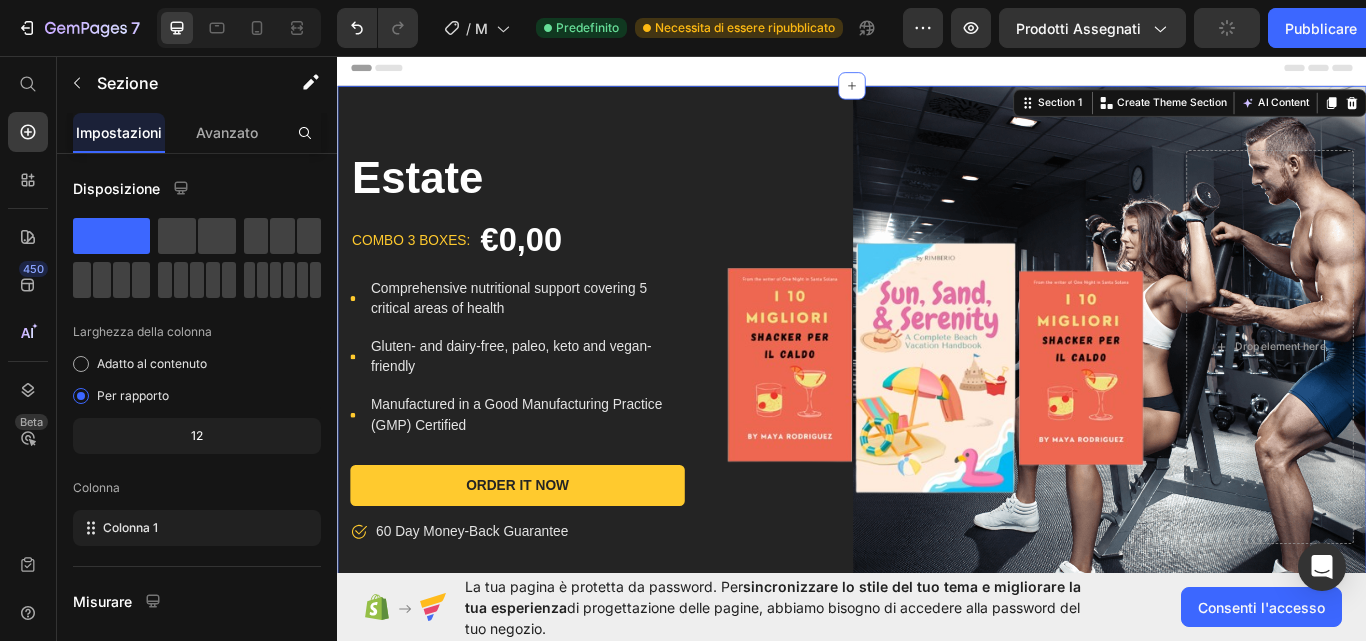 click on "Estate Product Title combo 3 boxes: Text block €0,00 Product Price Row       Icon Comprehensive nutritional support covering 5 critical areas of health Text block       Icon Gluten- and dairy-free, paleo, keto and vegan-friendly Text block       Icon Manufactured in a Good Manufacturing Practice (GMP) Certified Text block Icon List Order It Now Product Cart Button         Icon 60 Day Money-Back Guarantee Text block Row Image
Drop element here Row Product Section 1   You can create reusable sections Create Theme Section AI Content Write with GemAI What would you like to describe here? Tone and Voice Persuasive Product Estate Show more Generate" at bounding box center [937, 396] 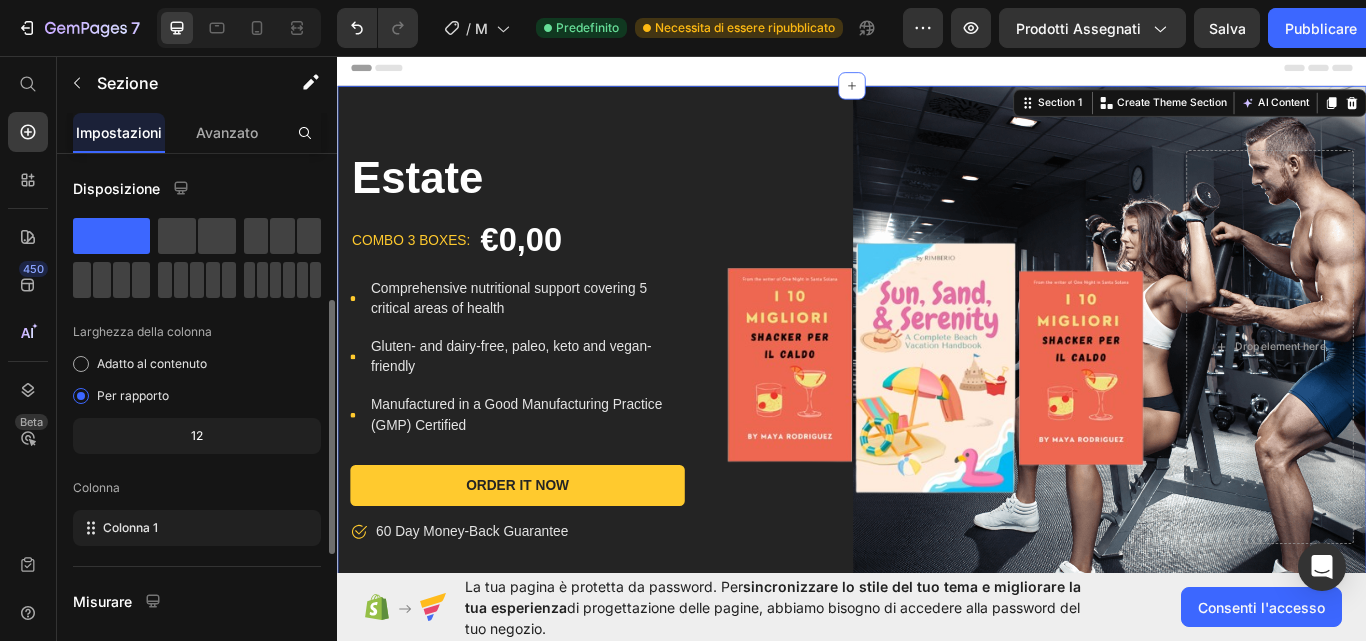 scroll, scrollTop: 100, scrollLeft: 0, axis: vertical 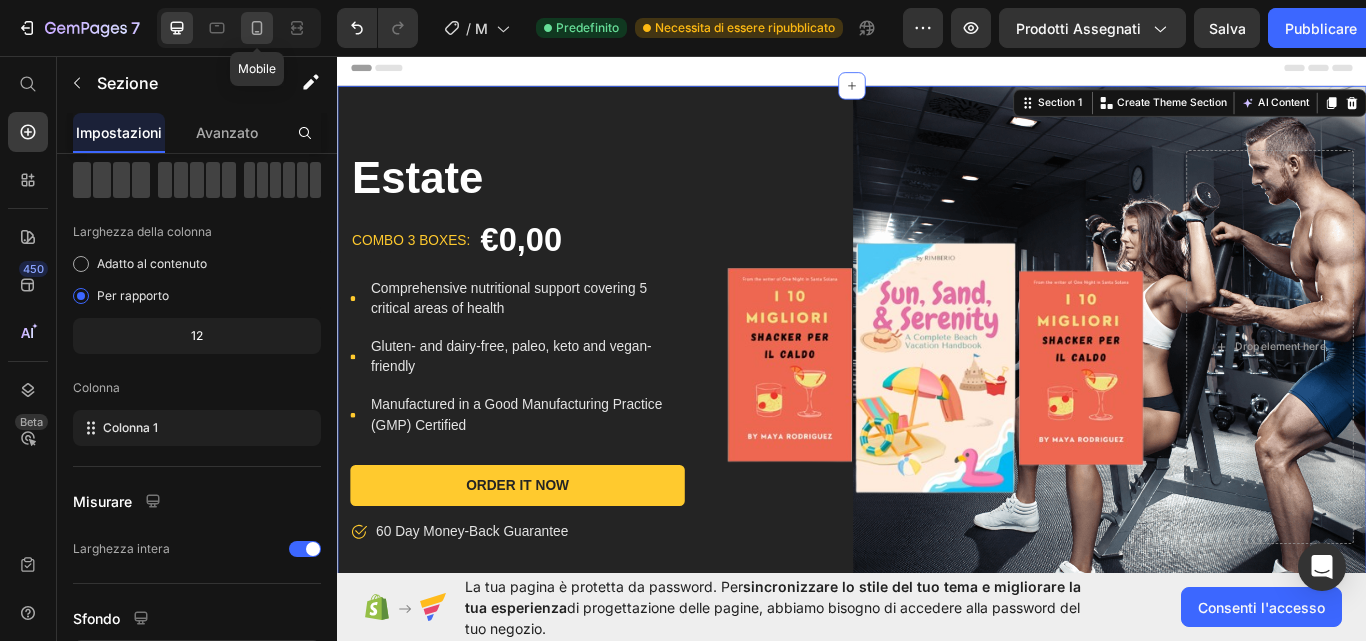 click 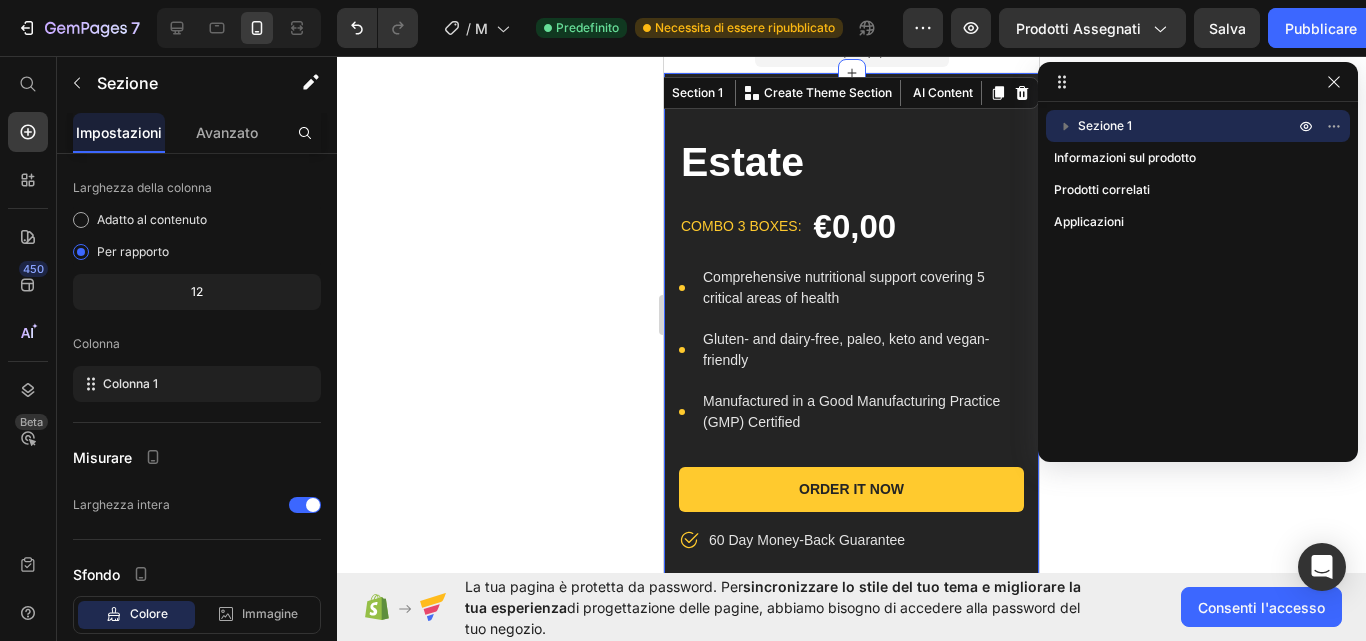 scroll, scrollTop: 0, scrollLeft: 0, axis: both 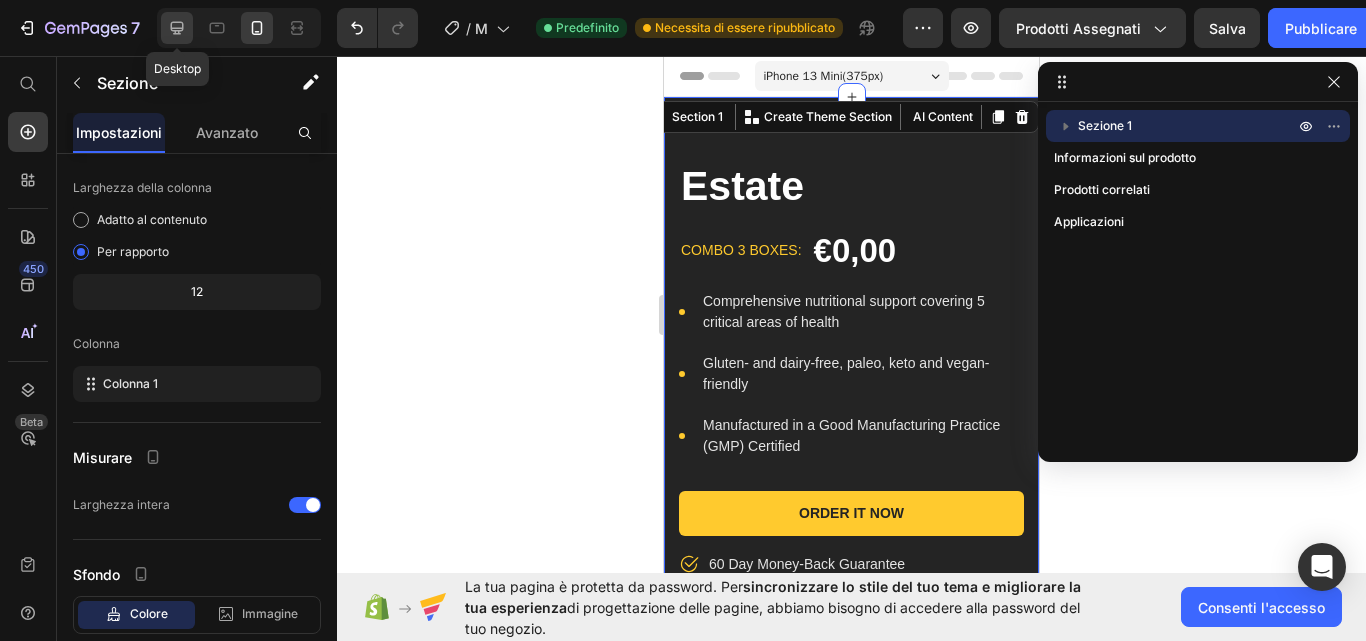 click 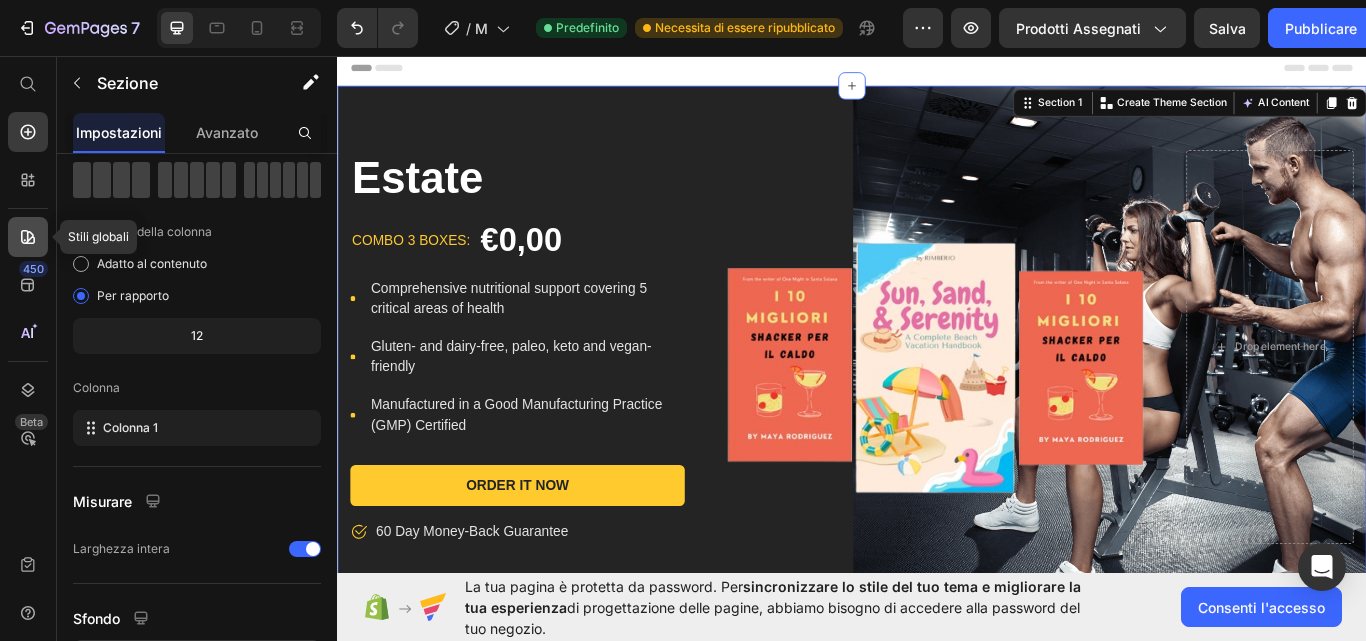 click 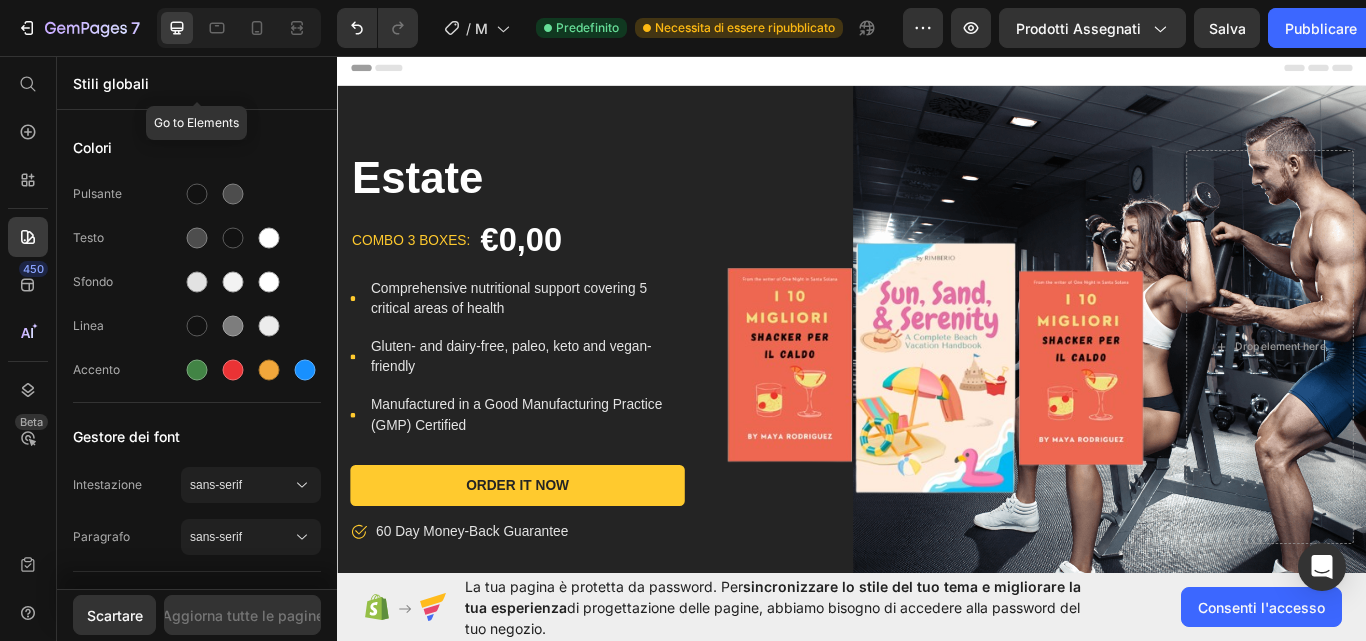 click on "Stili globali" at bounding box center [111, 83] 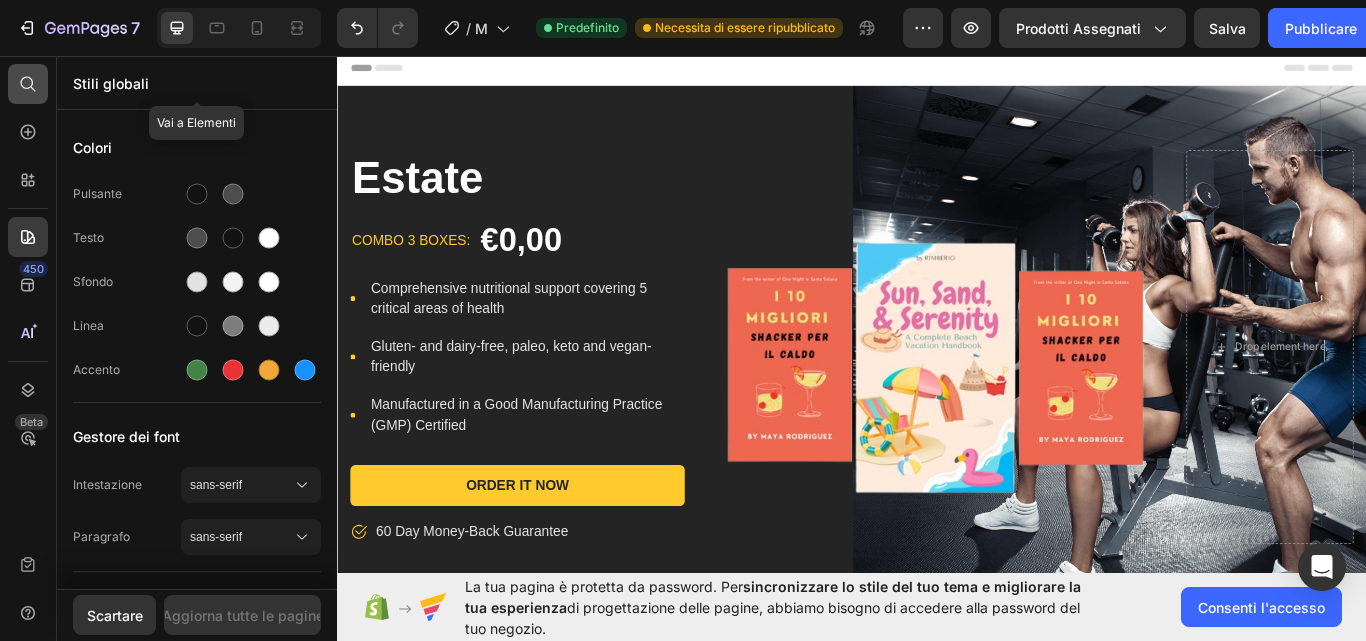drag, startPoint x: 57, startPoint y: 86, endPoint x: 35, endPoint y: 82, distance: 22.36068 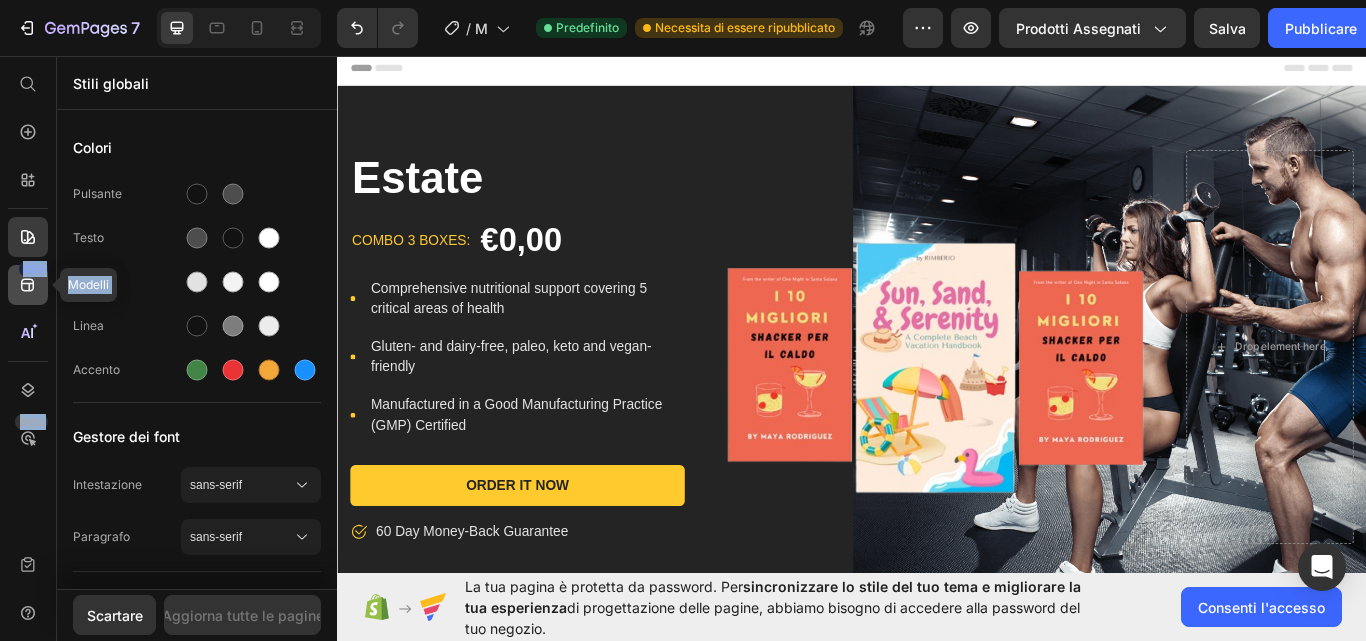 click on "450" 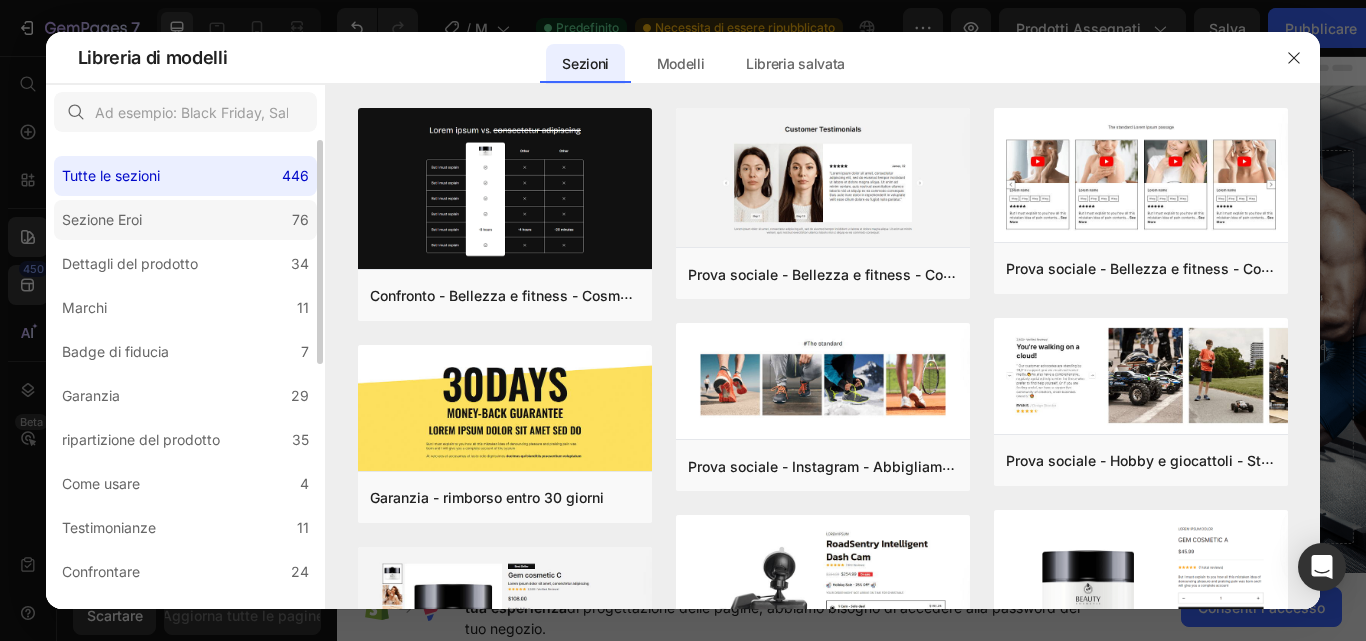 click on "Sezione Eroi 76" 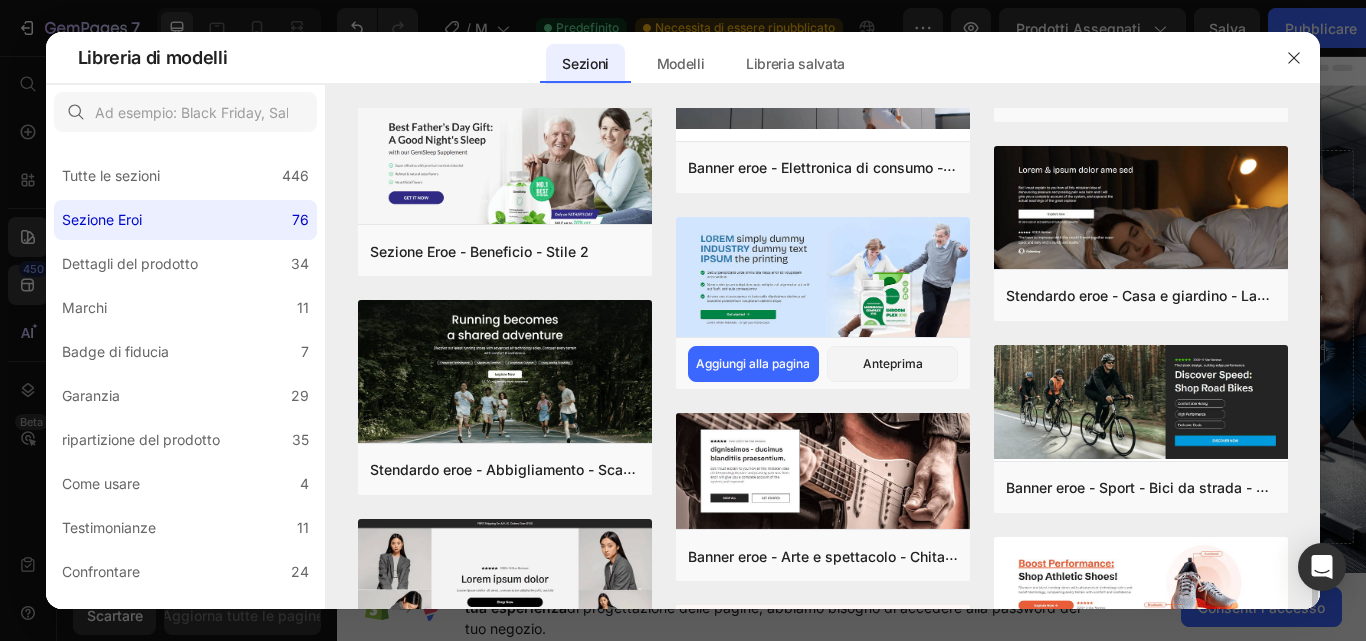 scroll, scrollTop: 1702, scrollLeft: 0, axis: vertical 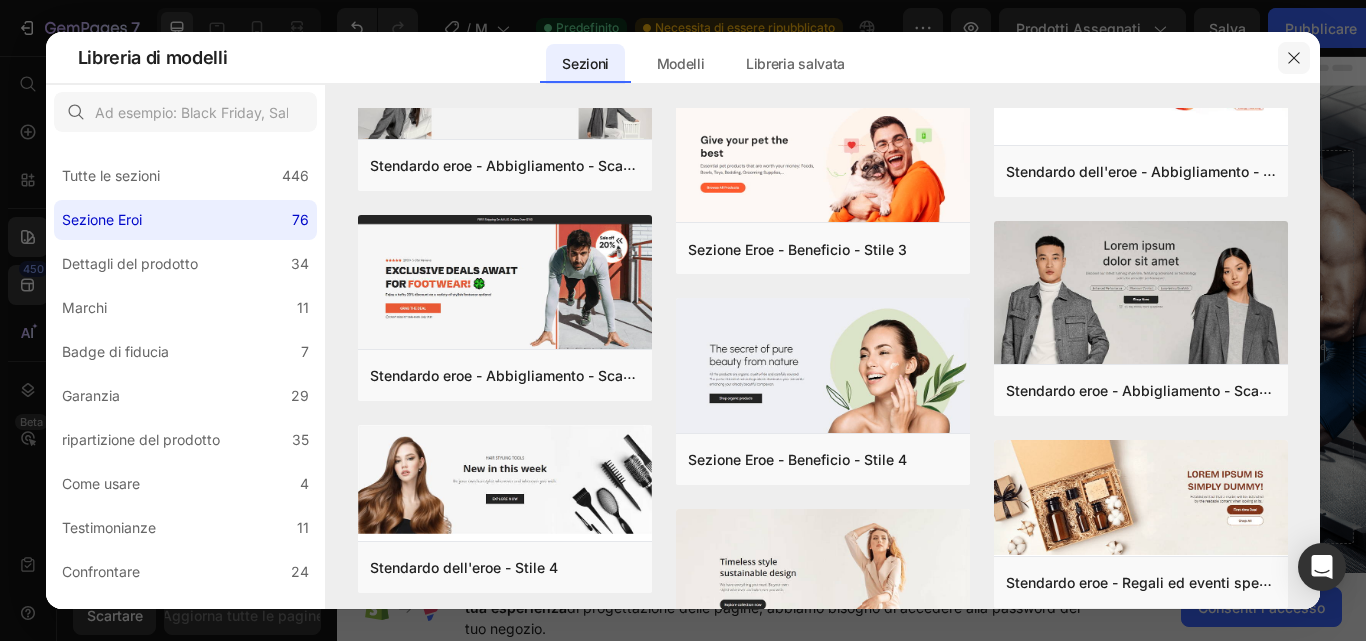 click 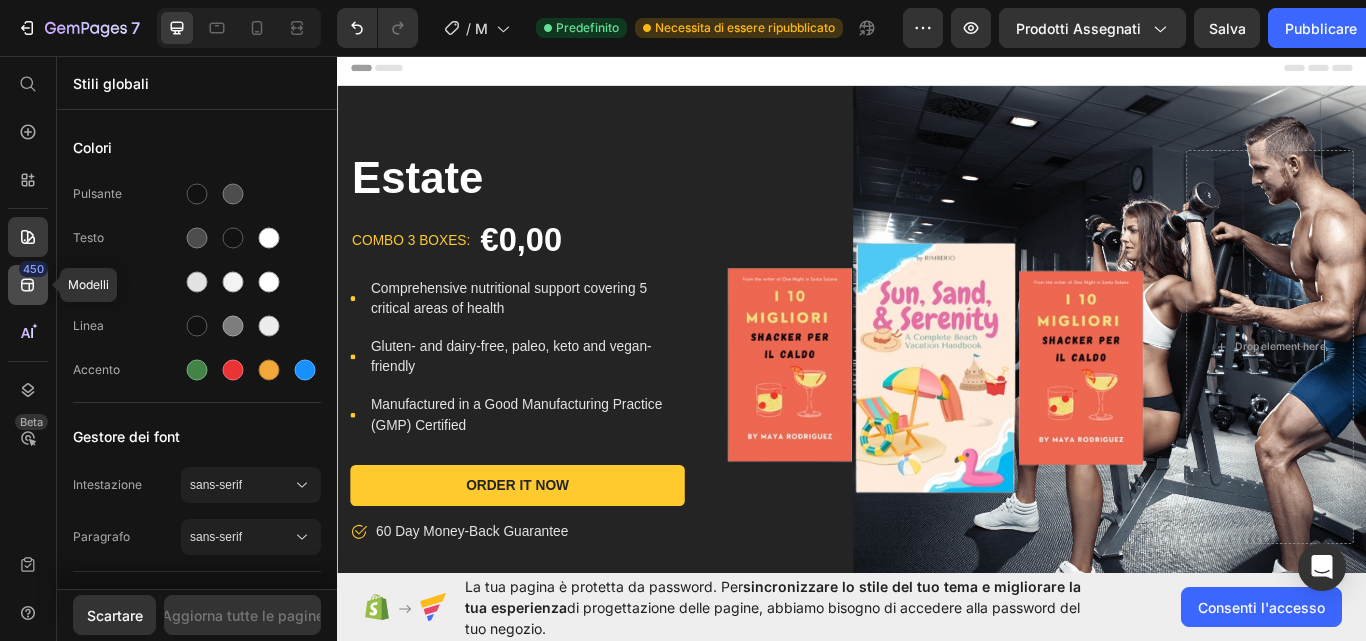 click on "450" 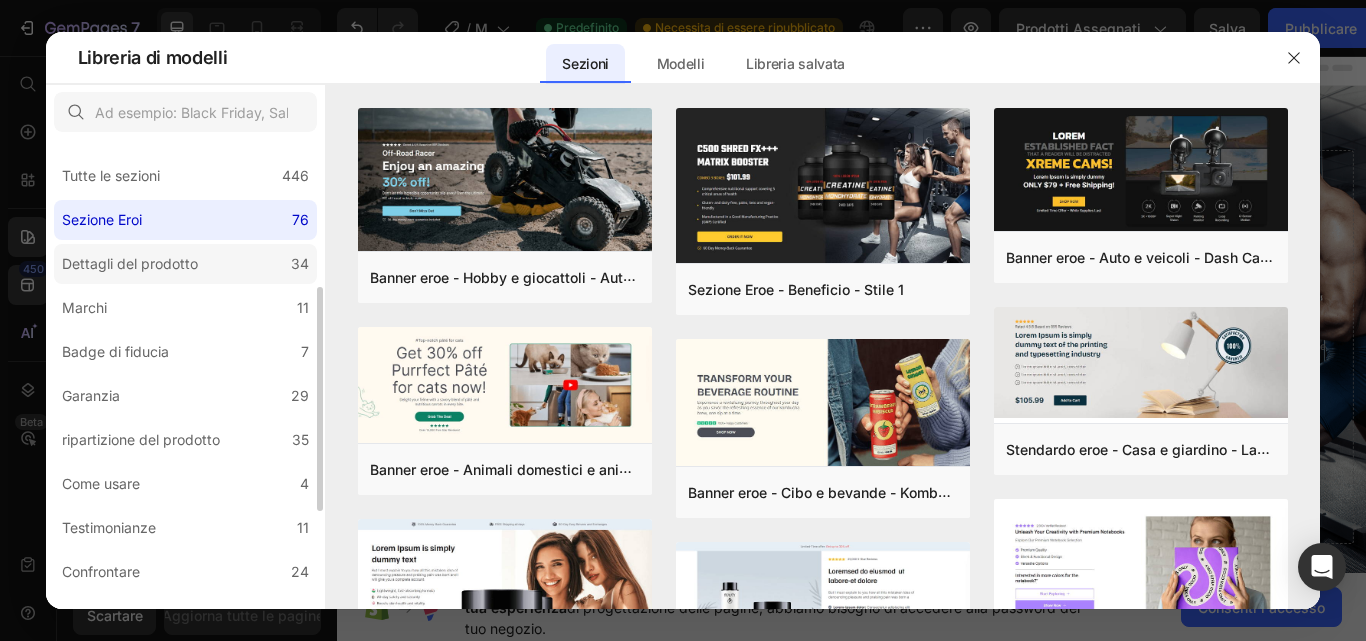 scroll, scrollTop: 100, scrollLeft: 0, axis: vertical 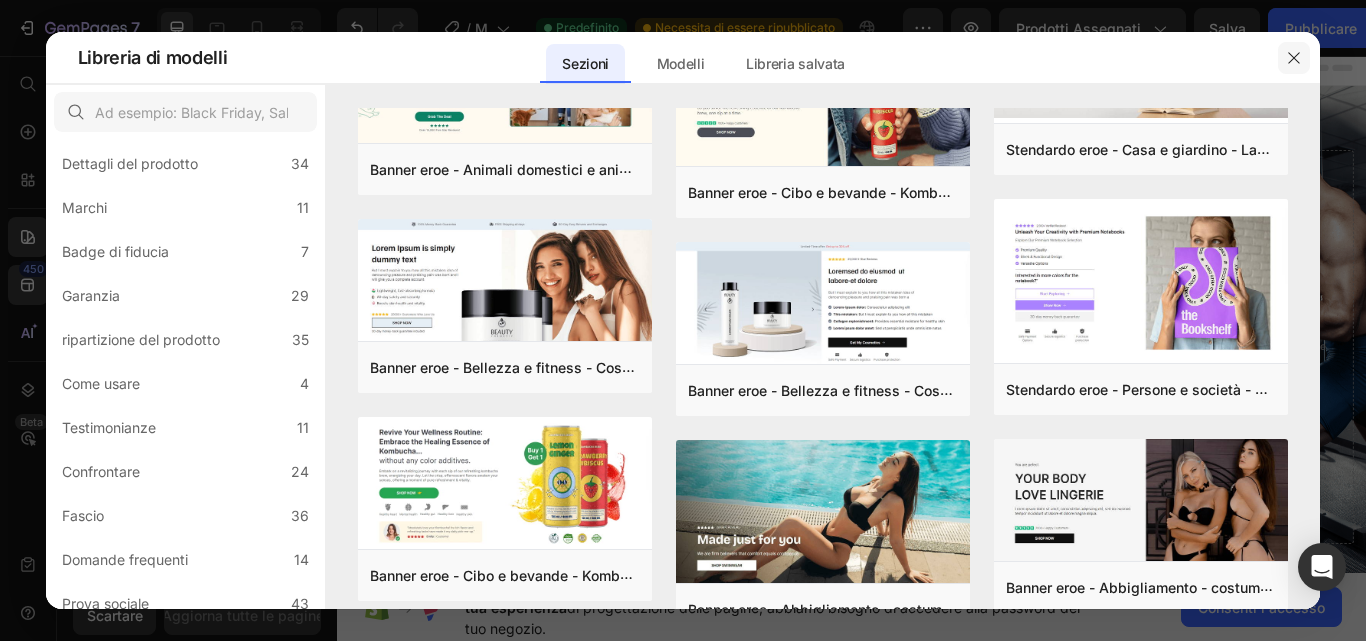 click 